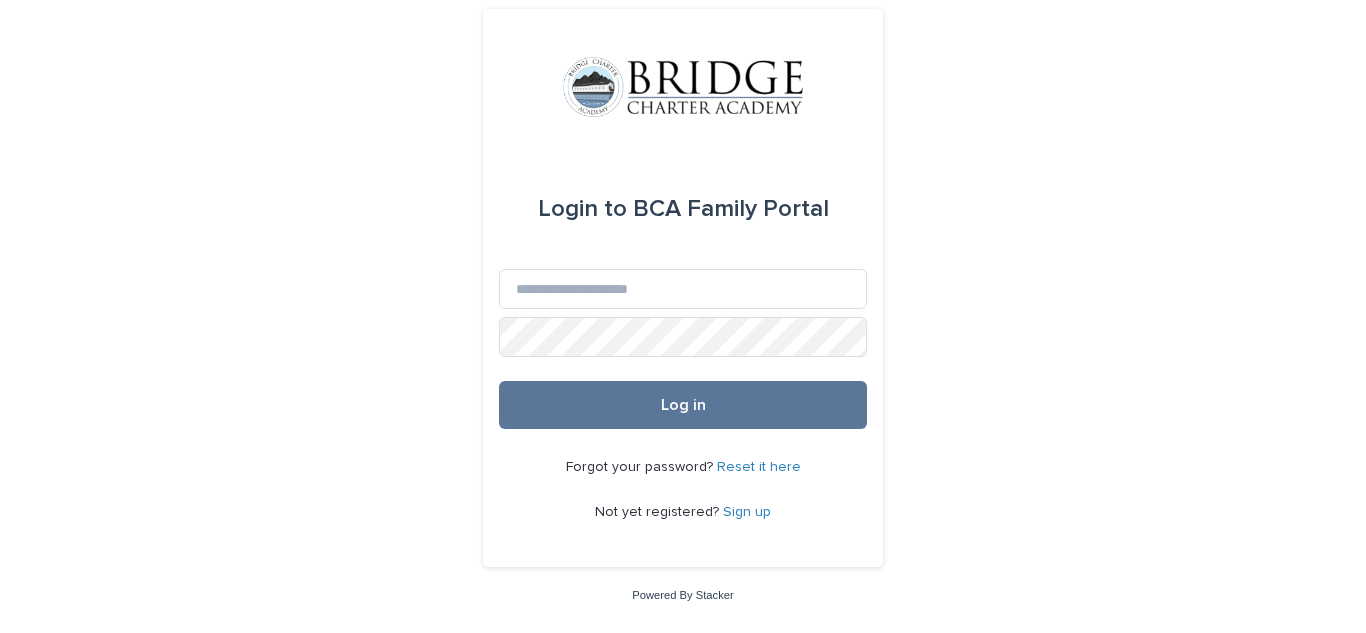 scroll, scrollTop: 0, scrollLeft: 0, axis: both 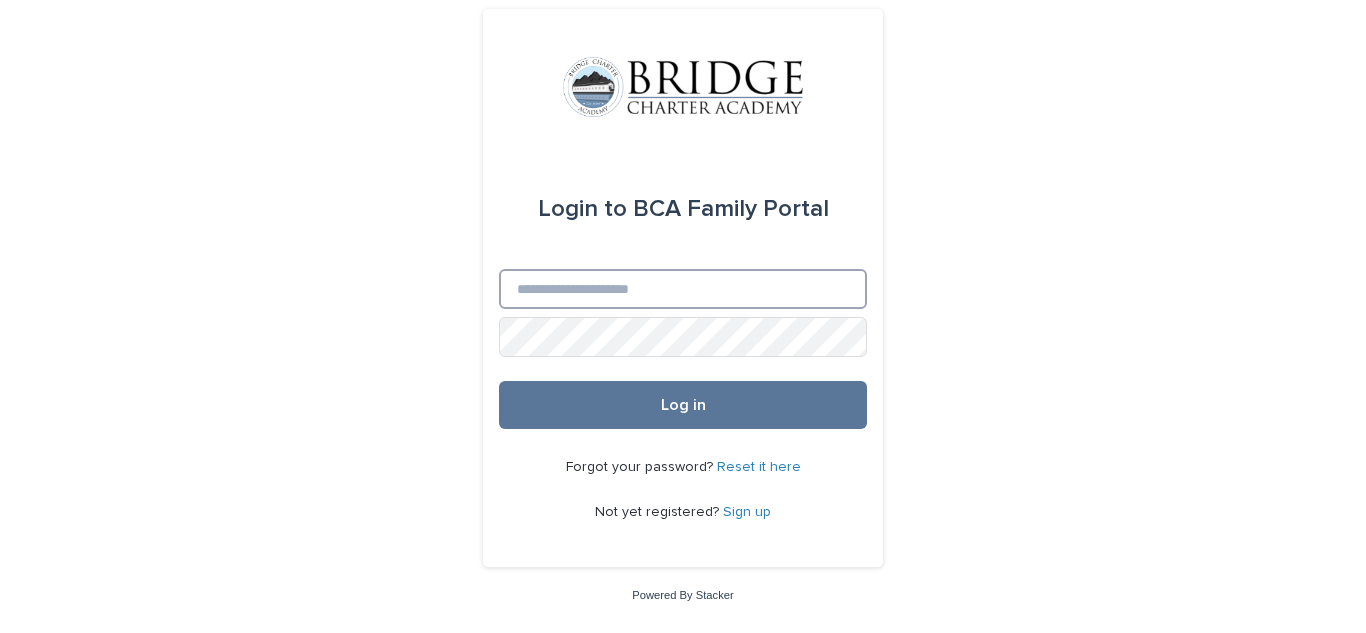 click on "Email" at bounding box center [683, 289] 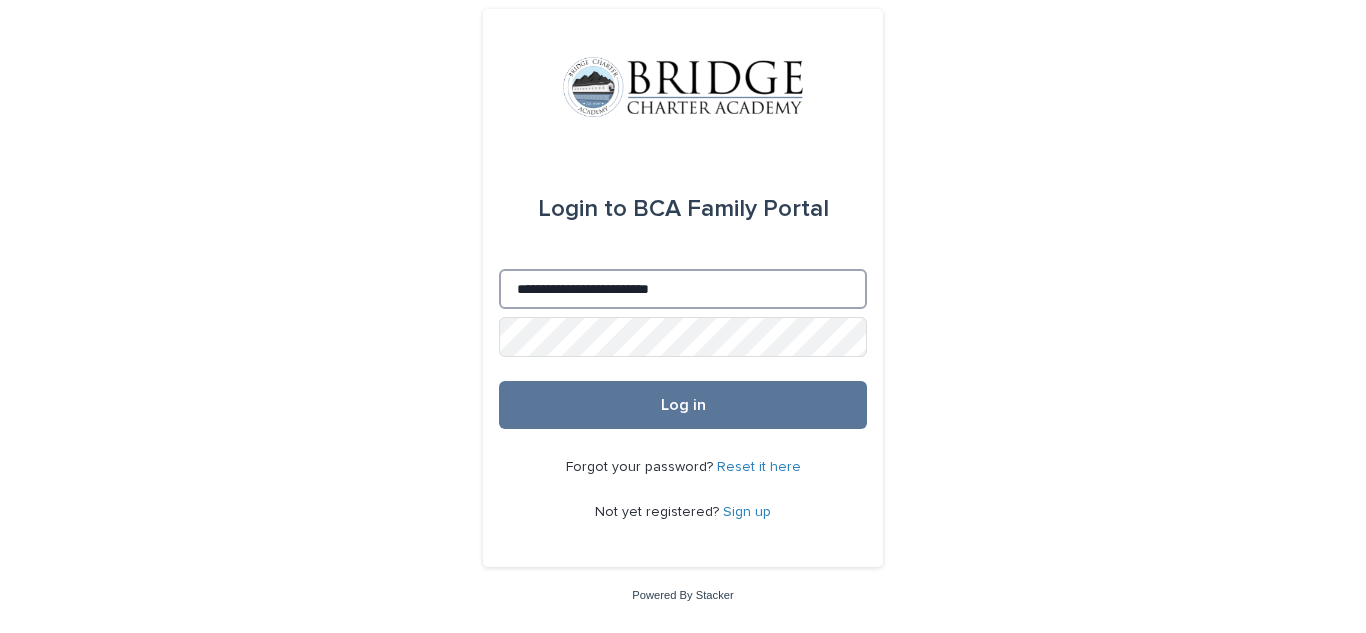 type on "**********" 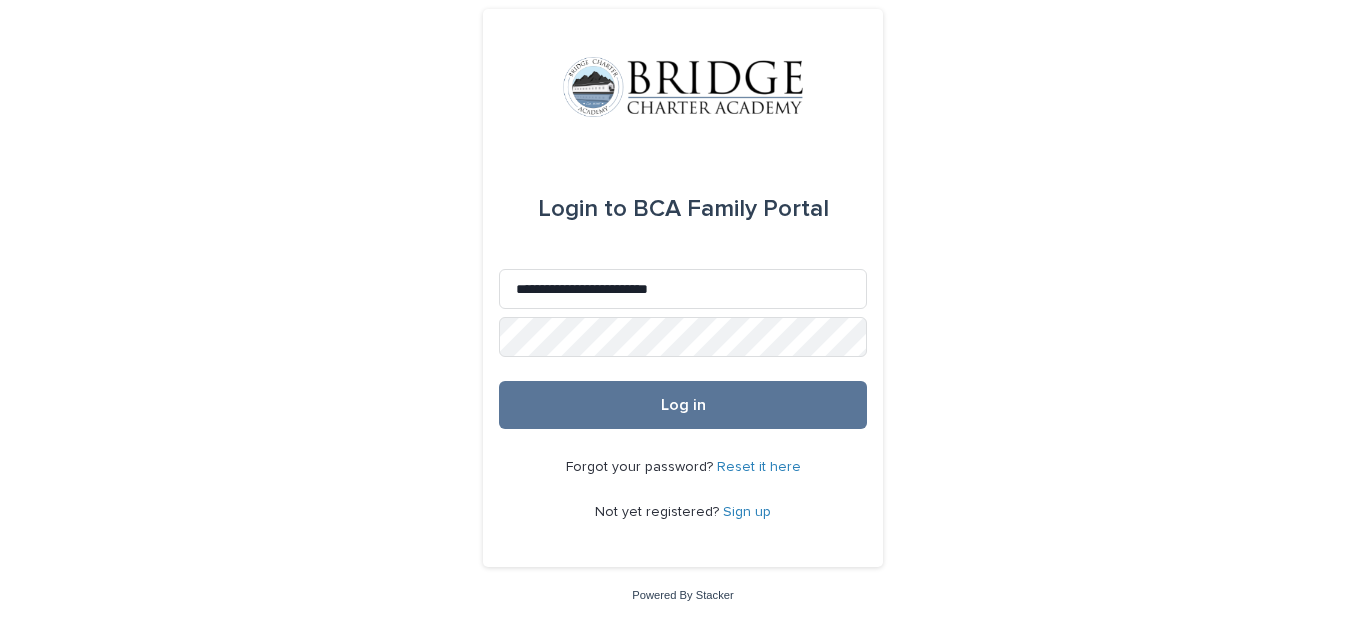 click on "Reset it here" at bounding box center (759, 467) 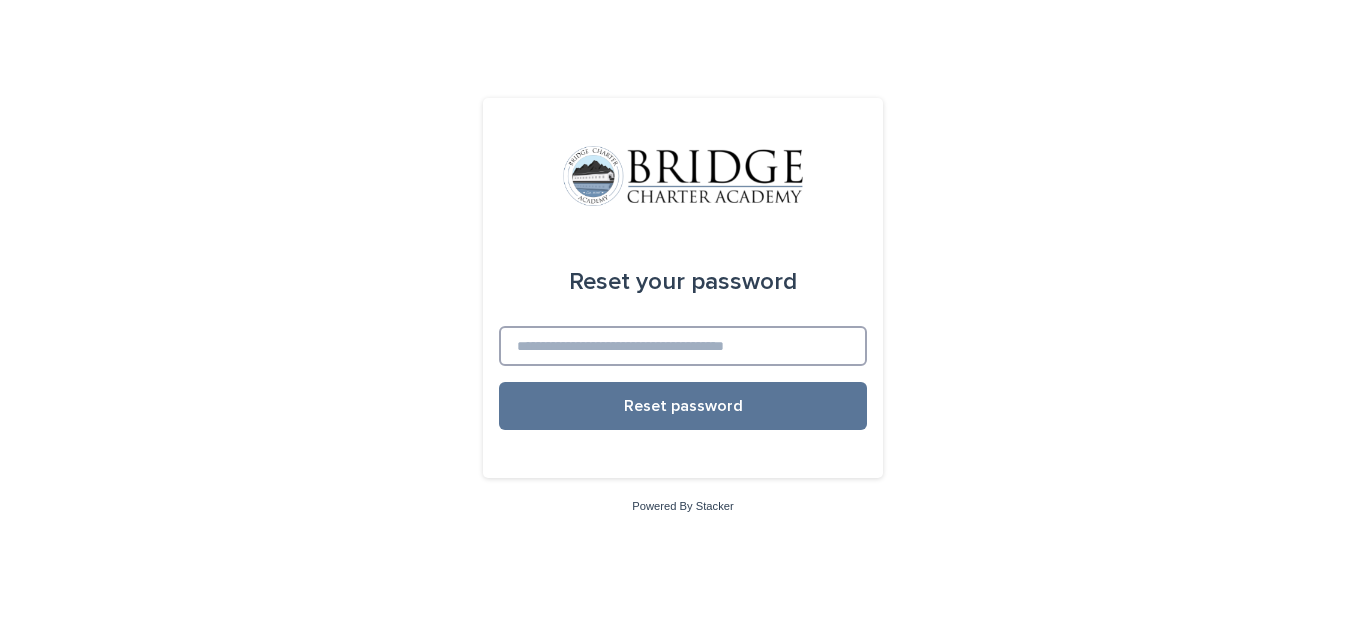 click at bounding box center [683, 346] 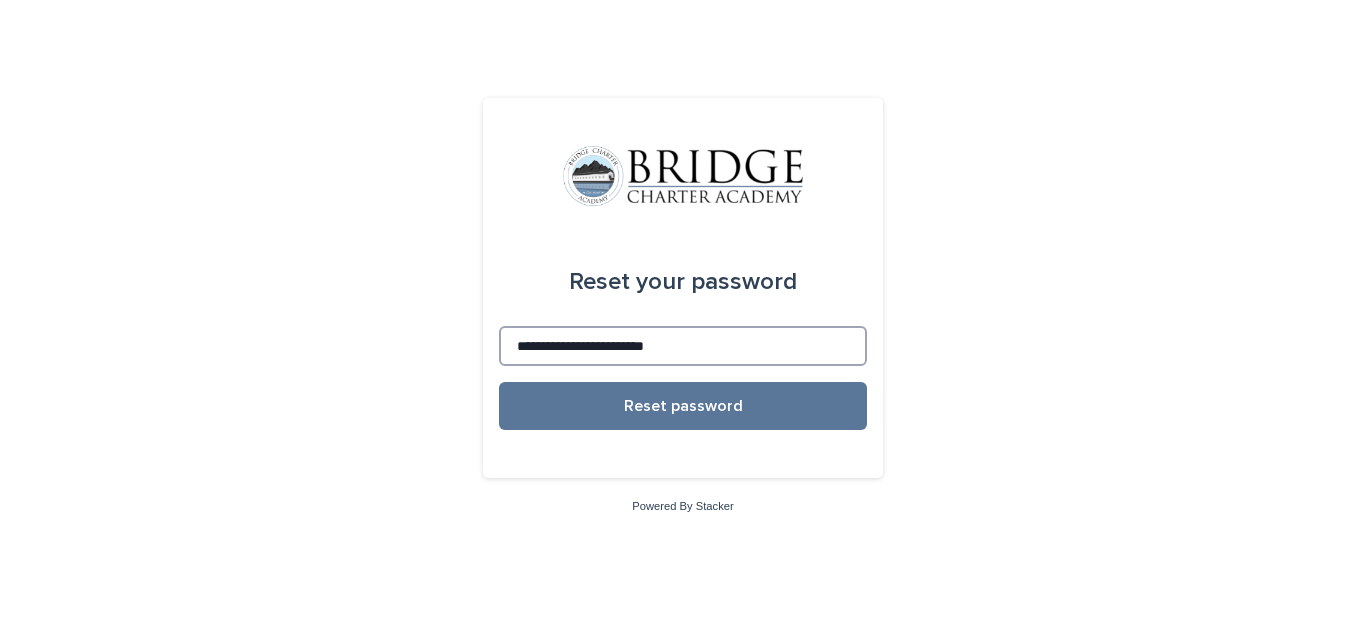 click on "Reset password" at bounding box center [683, 406] 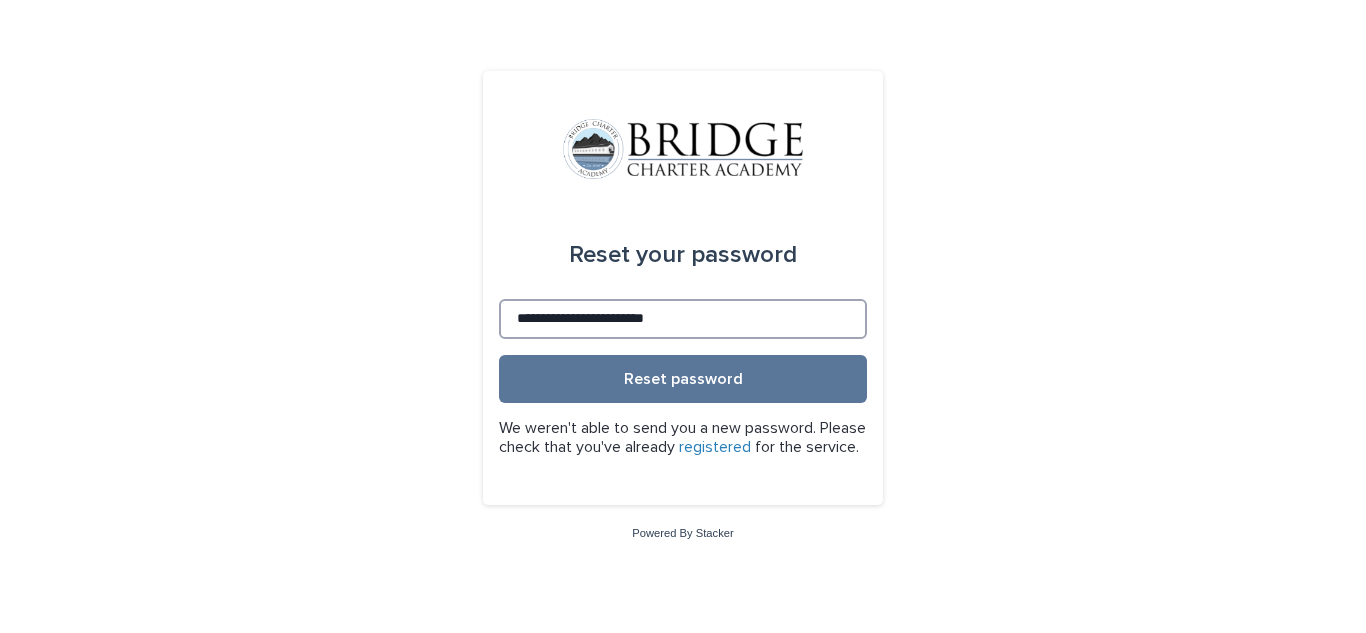 click on "**********" at bounding box center [683, 319] 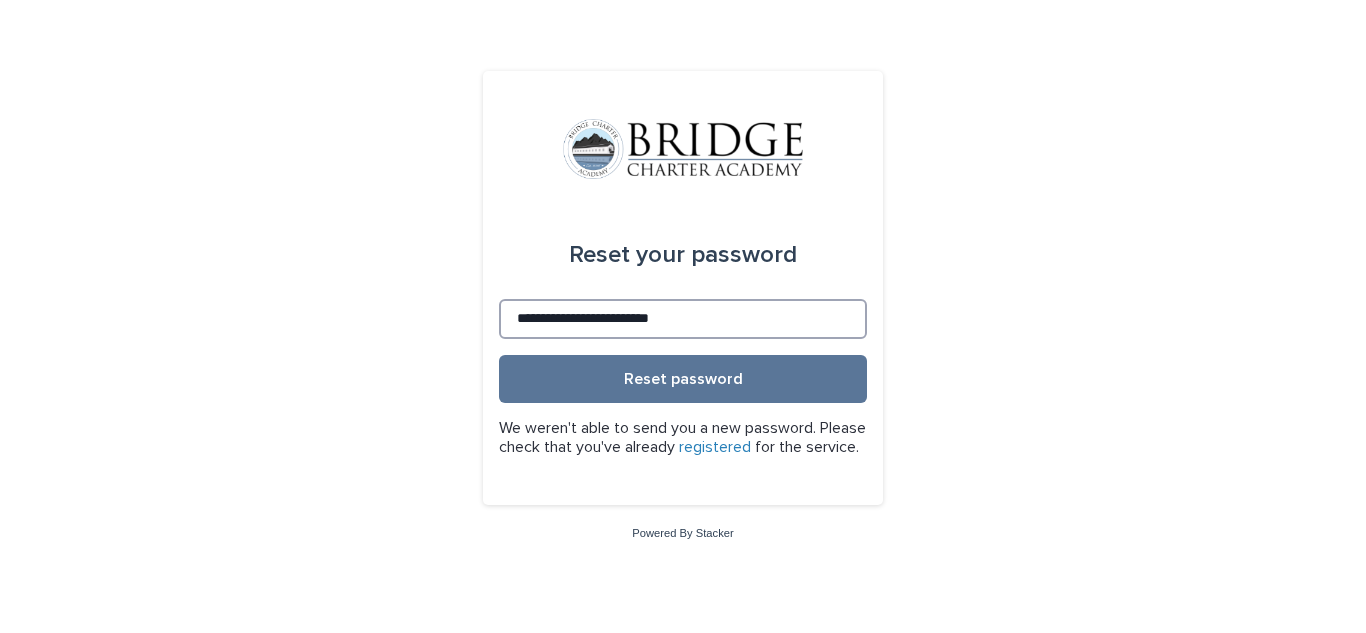 type on "**********" 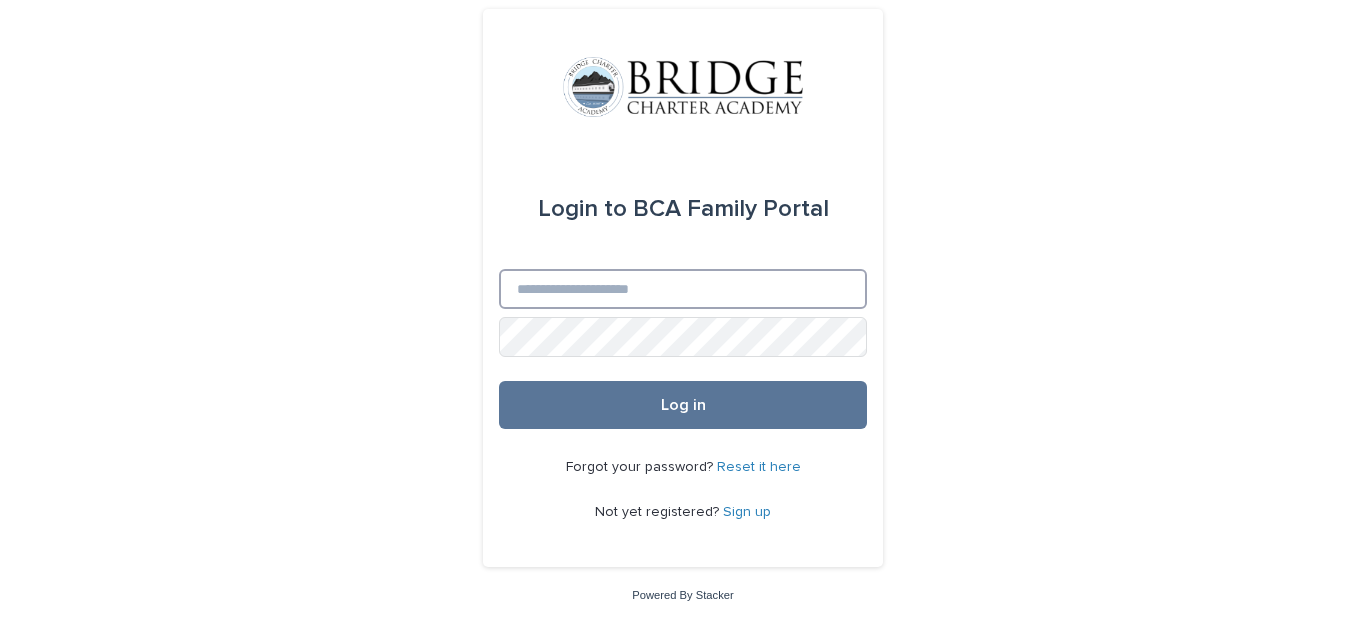 click on "Email" at bounding box center (683, 289) 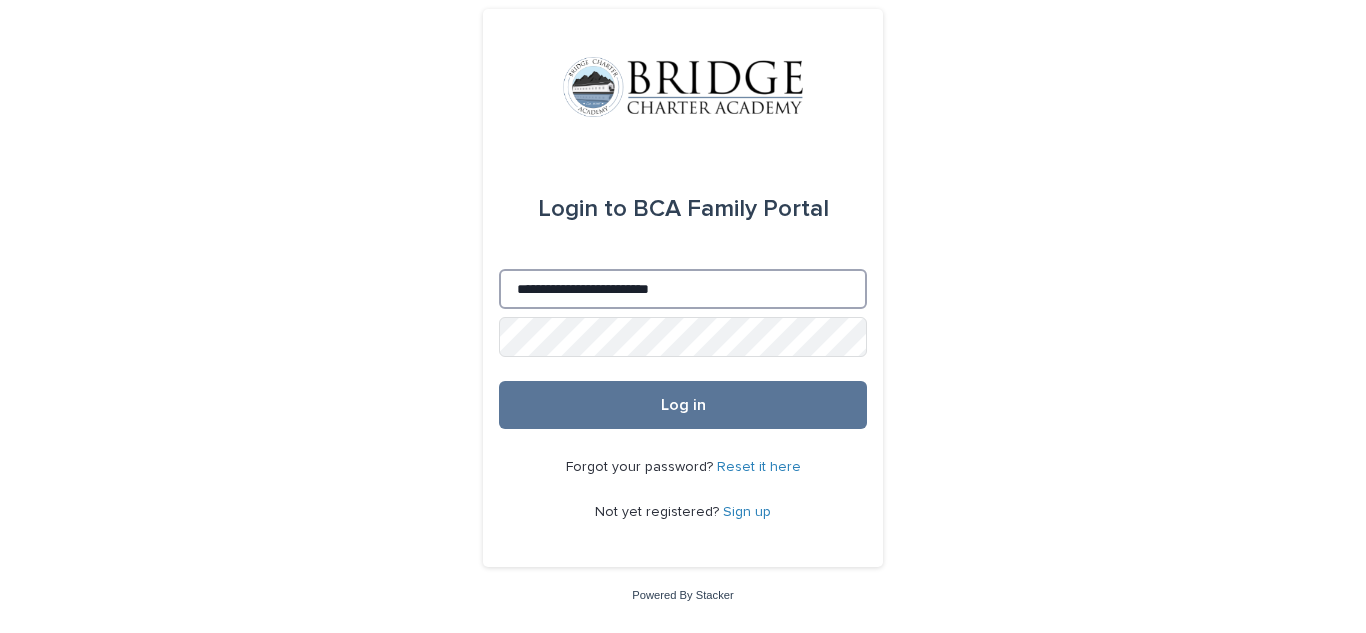 type on "**********" 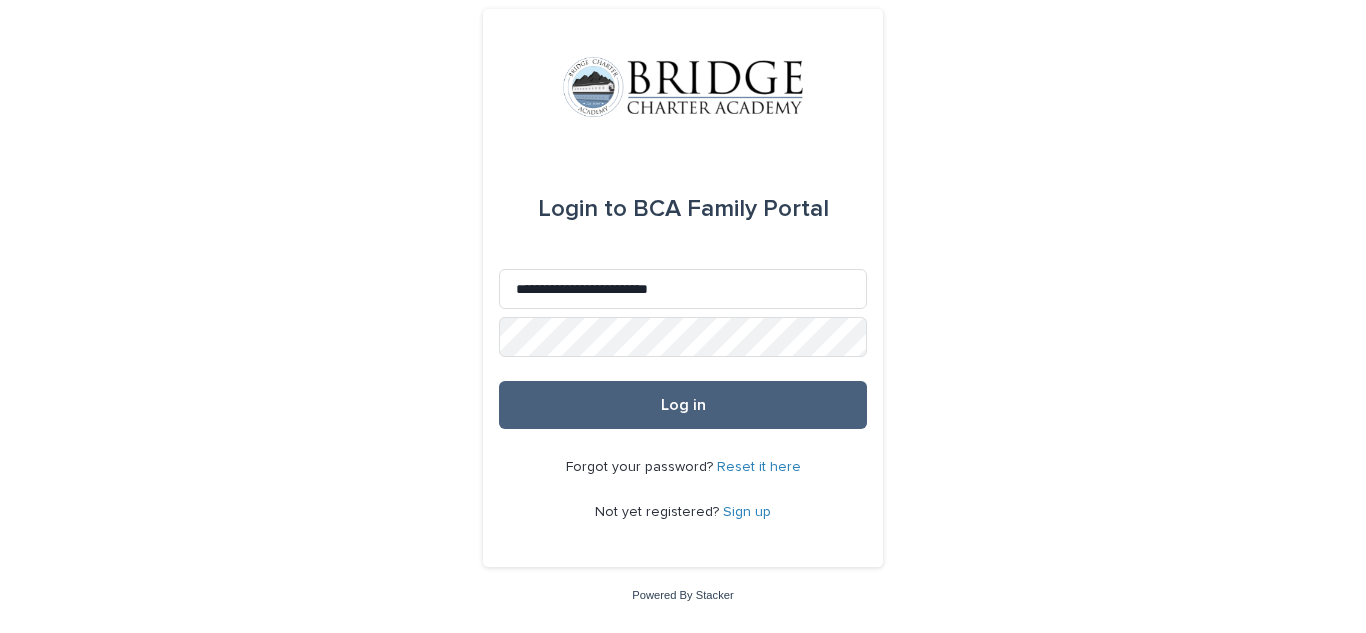 click on "Log in" at bounding box center (683, 405) 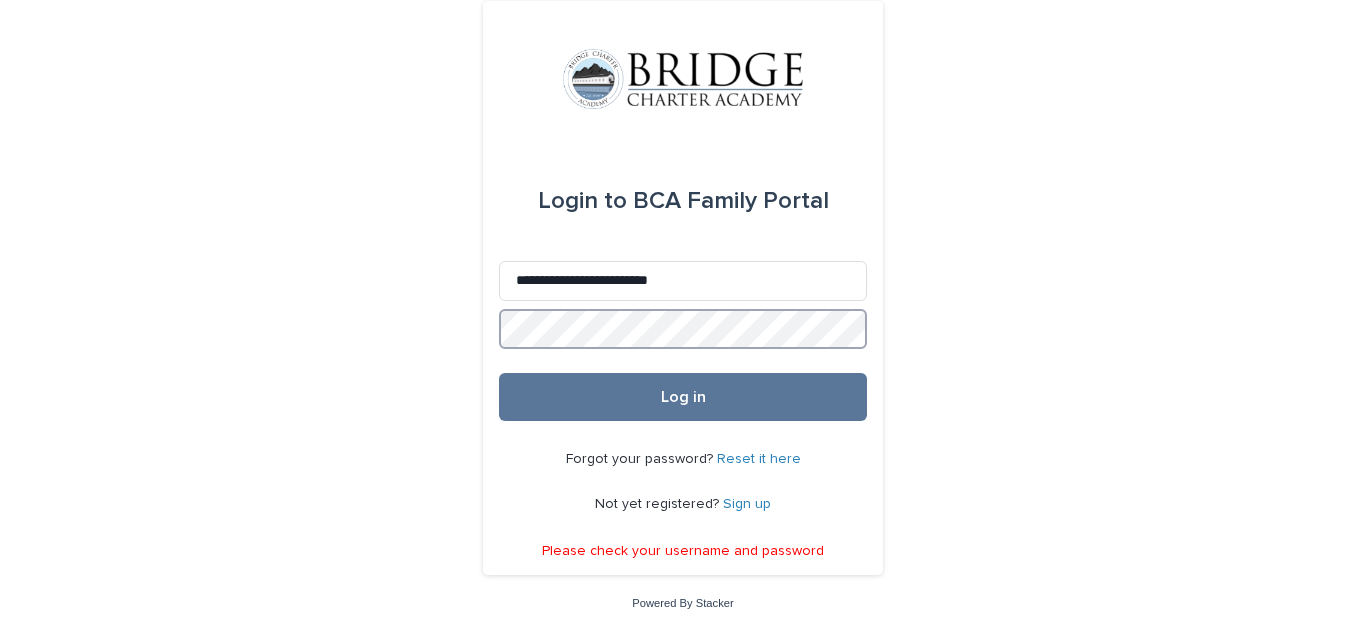 click on "Log in" at bounding box center [683, 397] 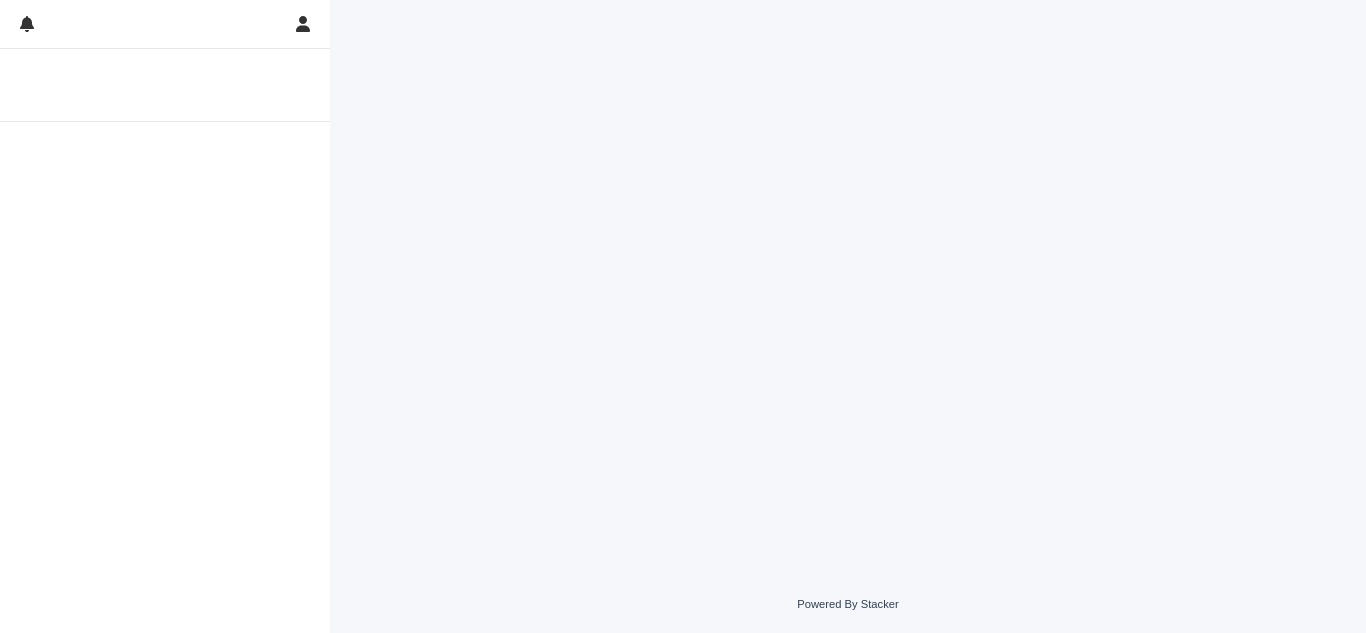 scroll, scrollTop: 0, scrollLeft: 0, axis: both 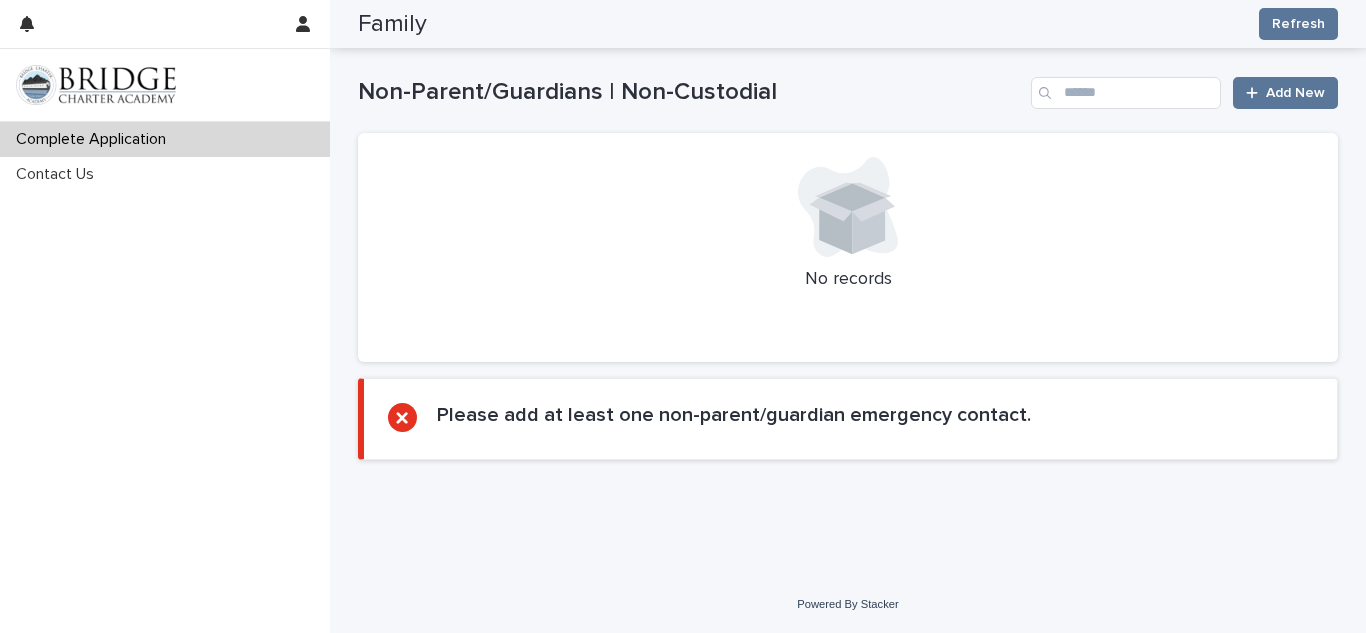 click on "Please add at least one non-parent/guardian emergency contact." at bounding box center [848, 419] 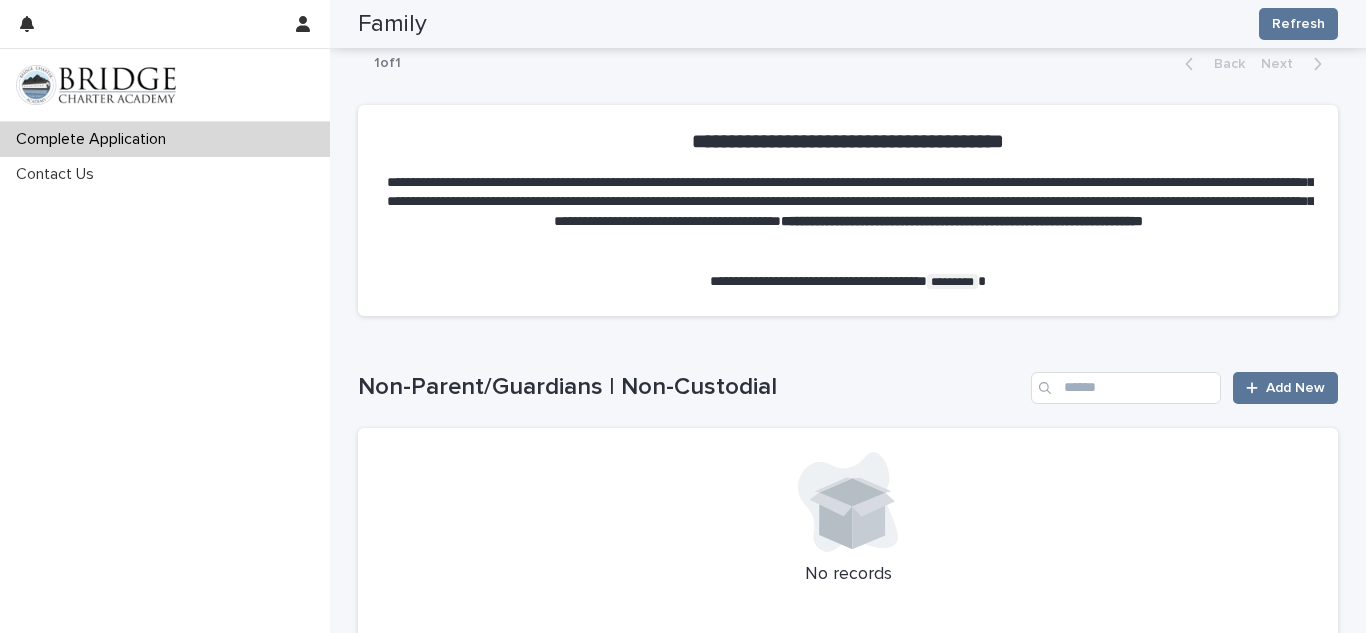scroll, scrollTop: 1695, scrollLeft: 0, axis: vertical 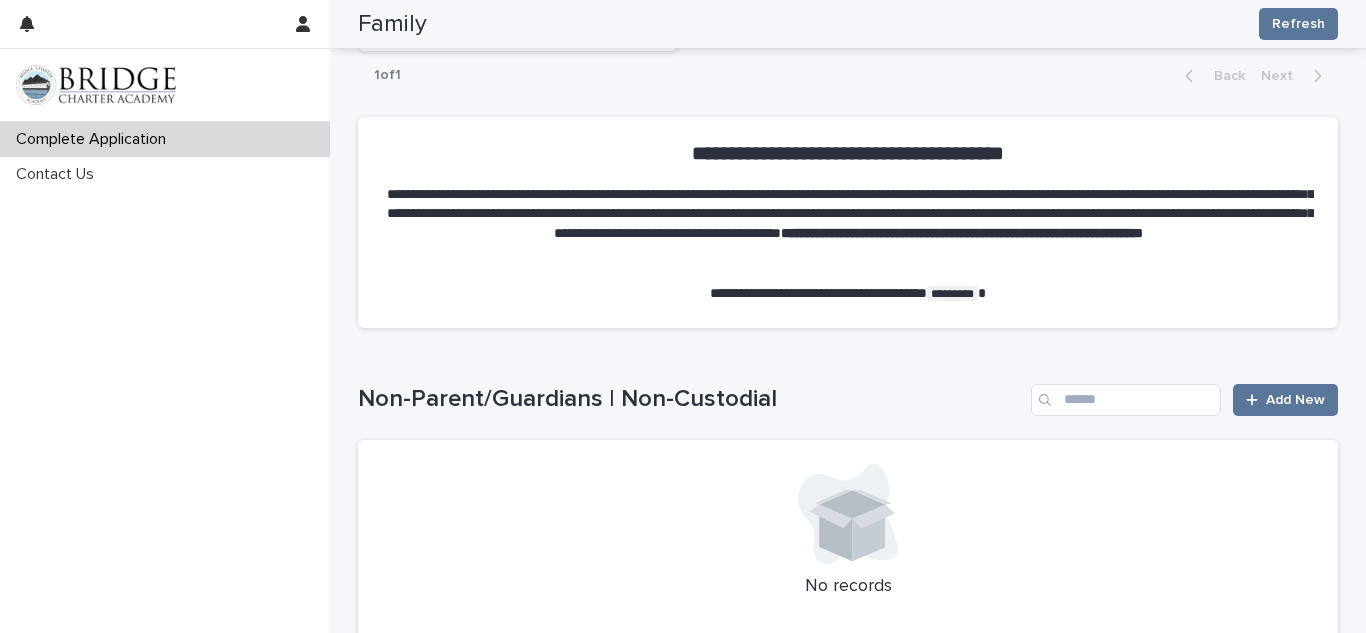 click on "*********" at bounding box center (952, 293) 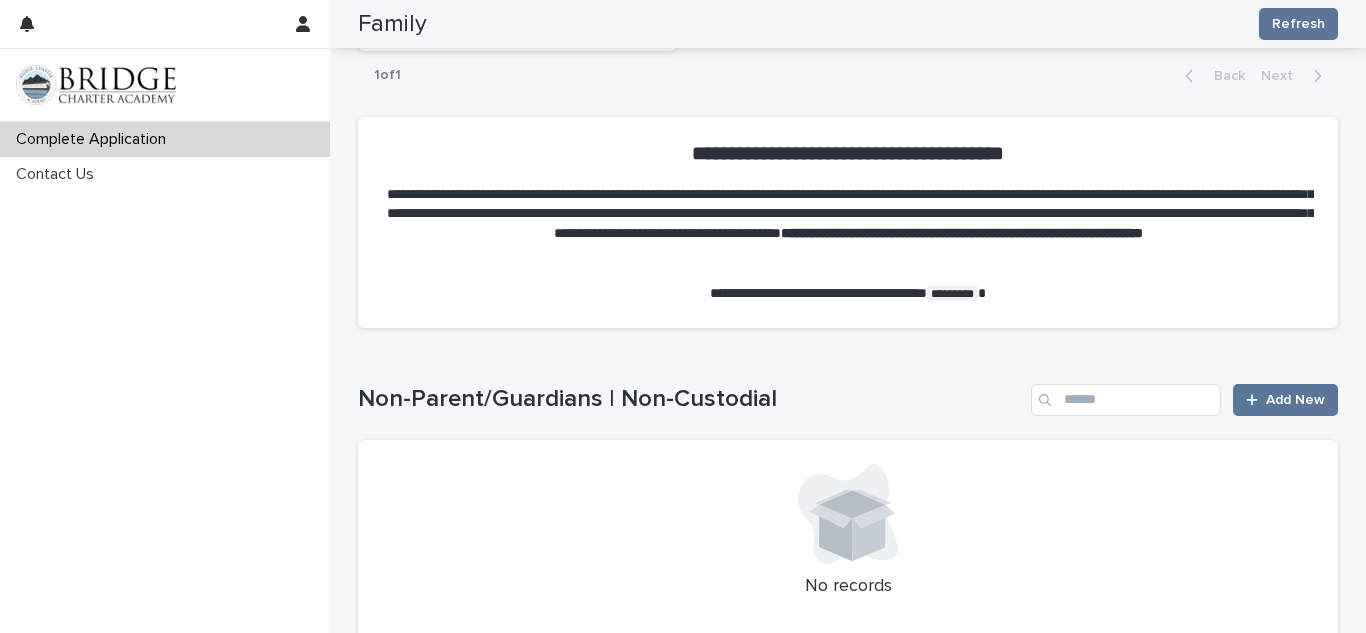 click on "*********" at bounding box center [952, 293] 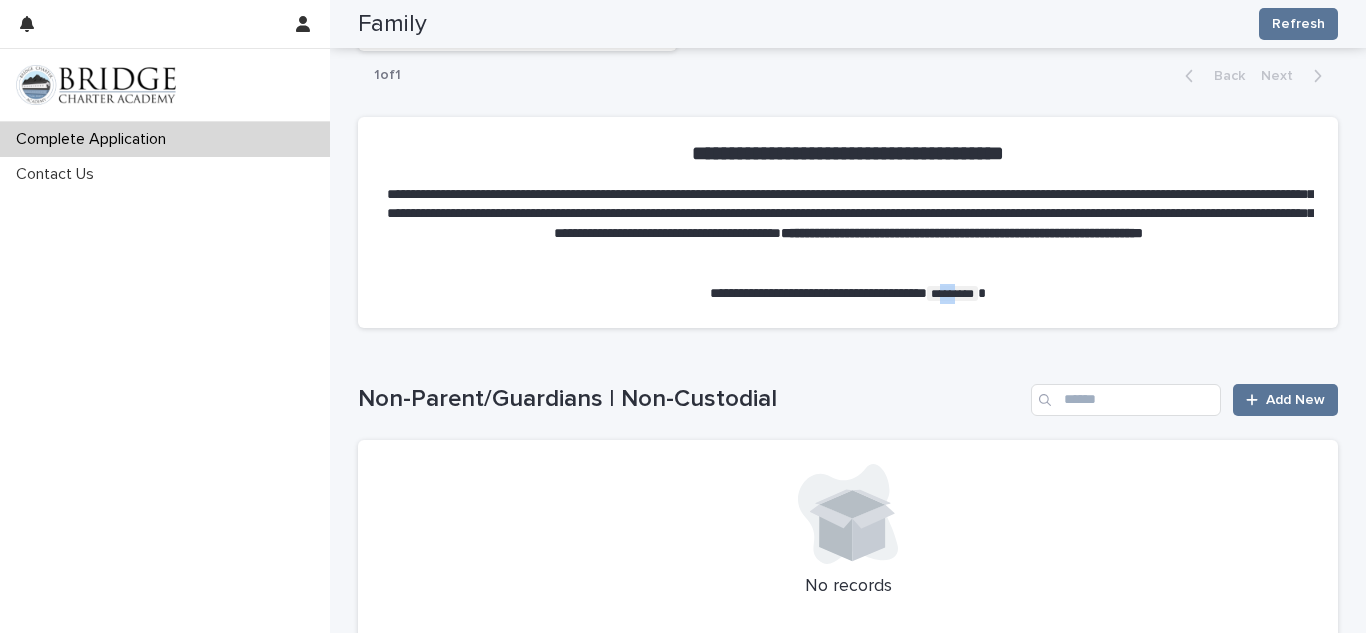click on "*********" at bounding box center [952, 293] 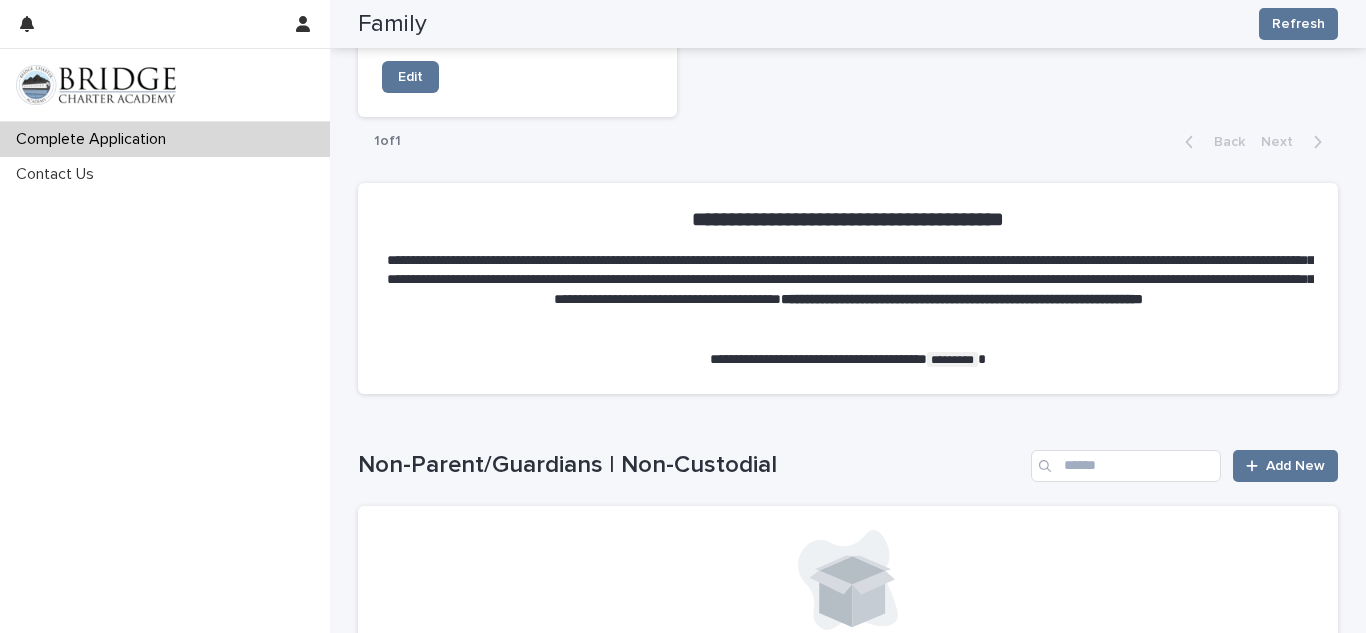 scroll, scrollTop: 1630, scrollLeft: 0, axis: vertical 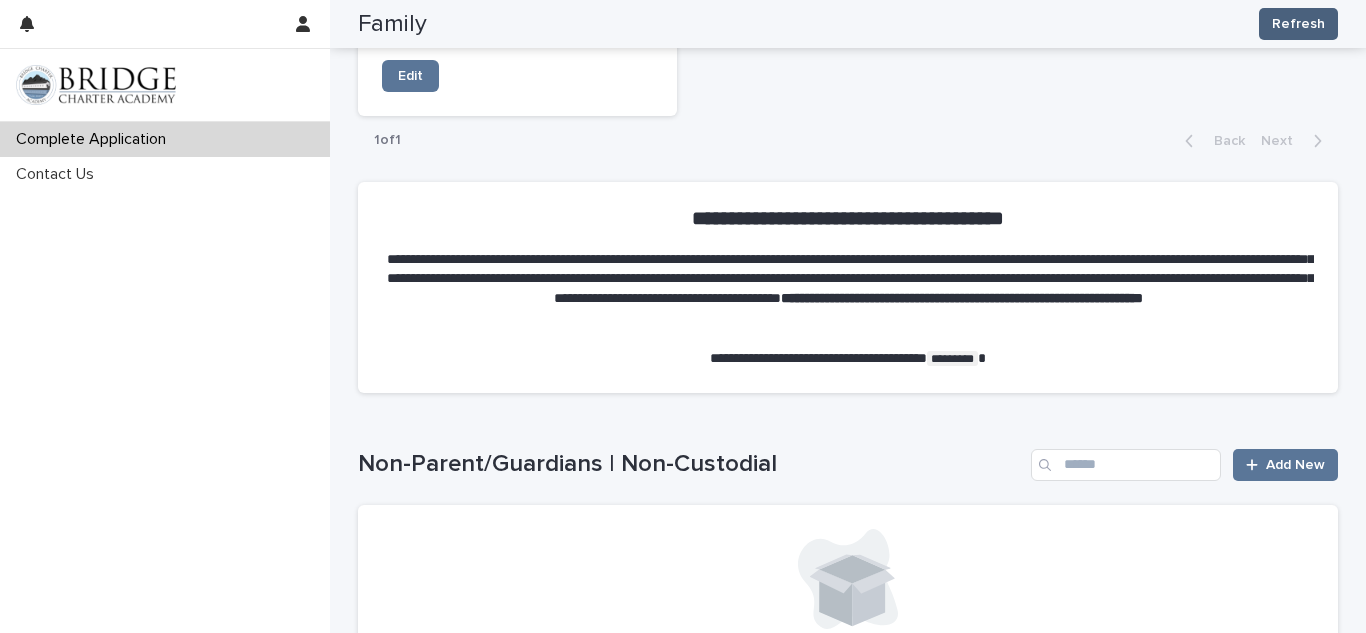 click on "Refresh" at bounding box center [1298, 24] 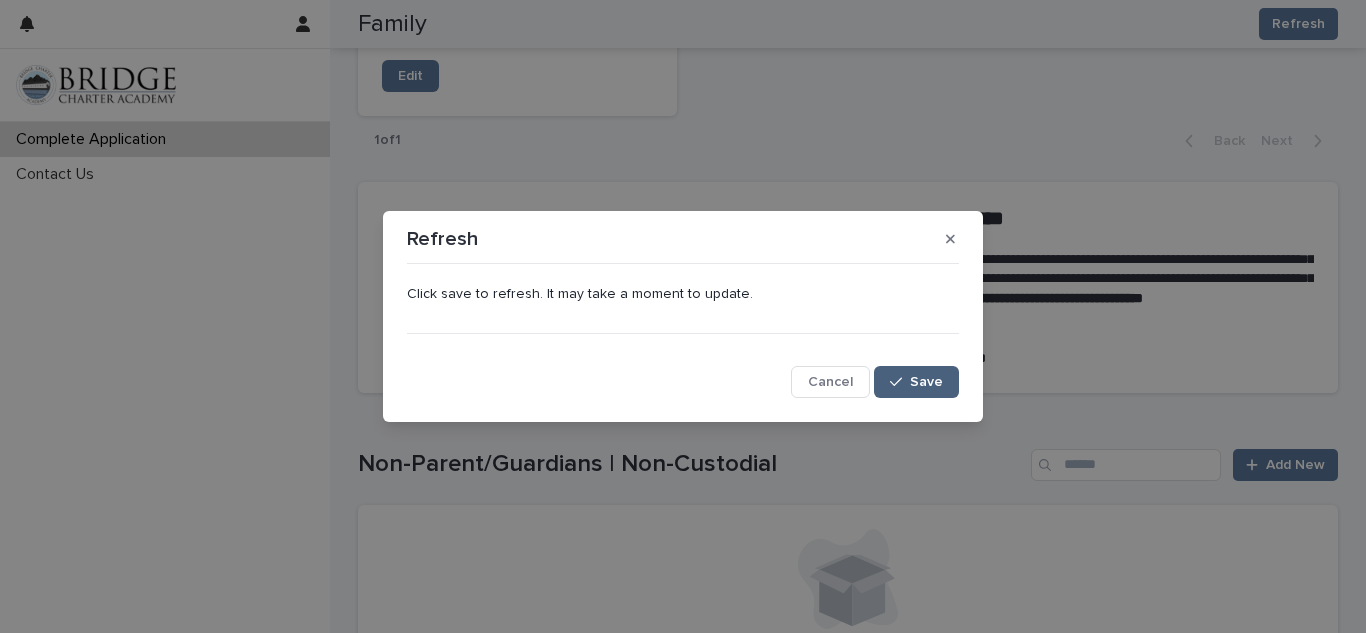 click on "Save" at bounding box center [926, 382] 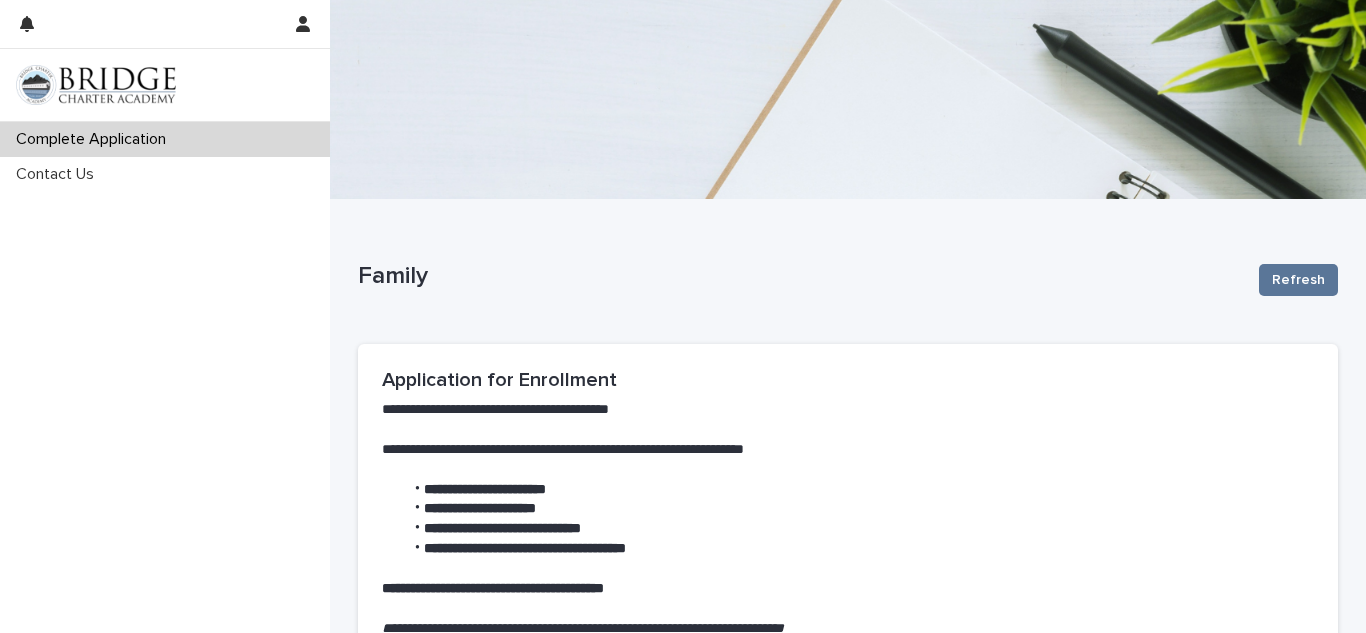 scroll, scrollTop: 3, scrollLeft: 0, axis: vertical 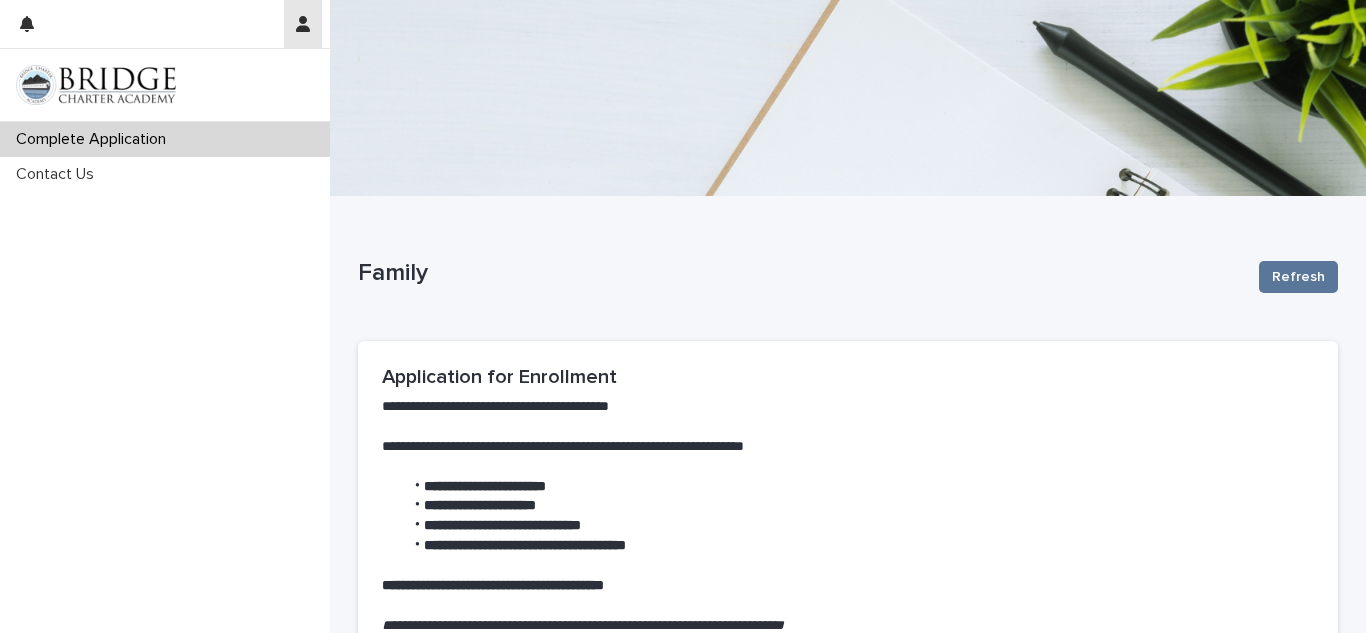 click at bounding box center (303, 24) 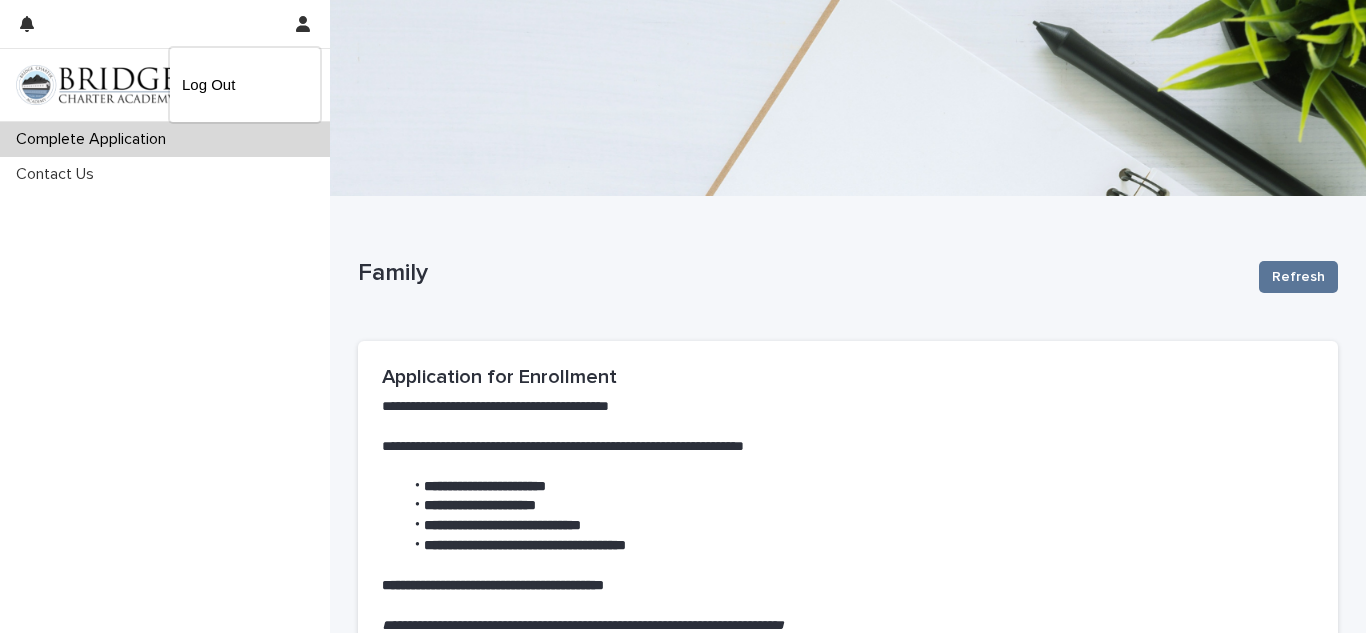 click at bounding box center (683, 316) 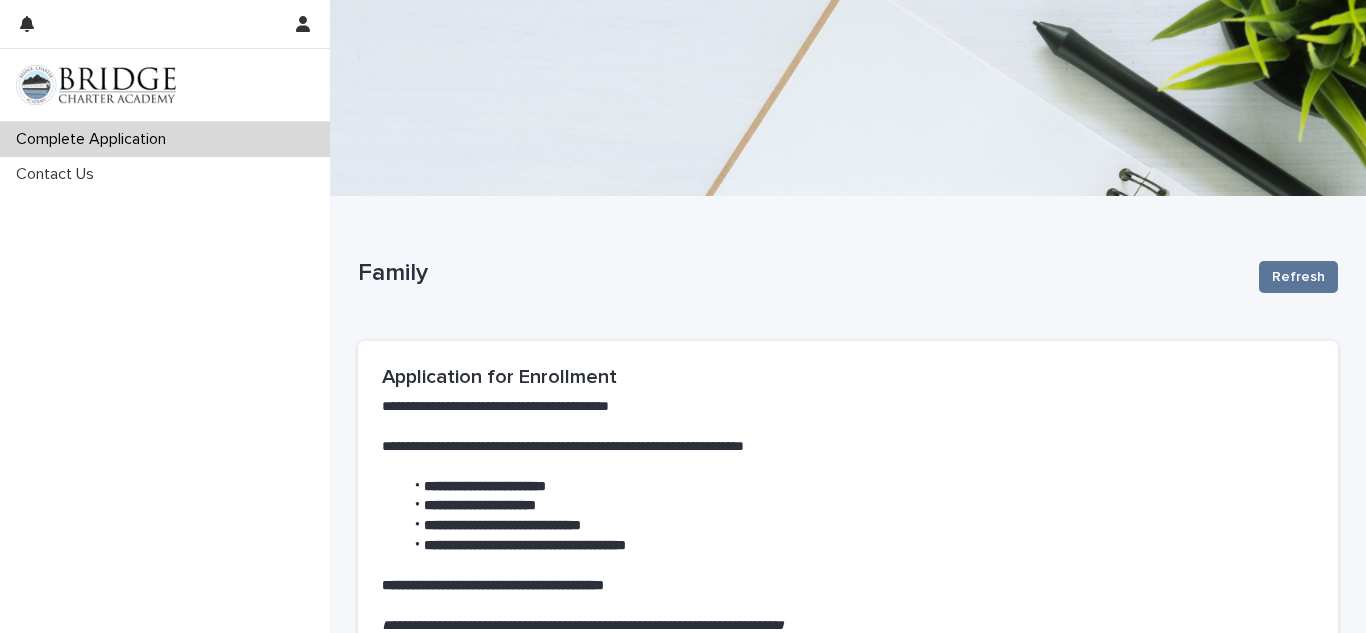 click at bounding box center (96, 85) 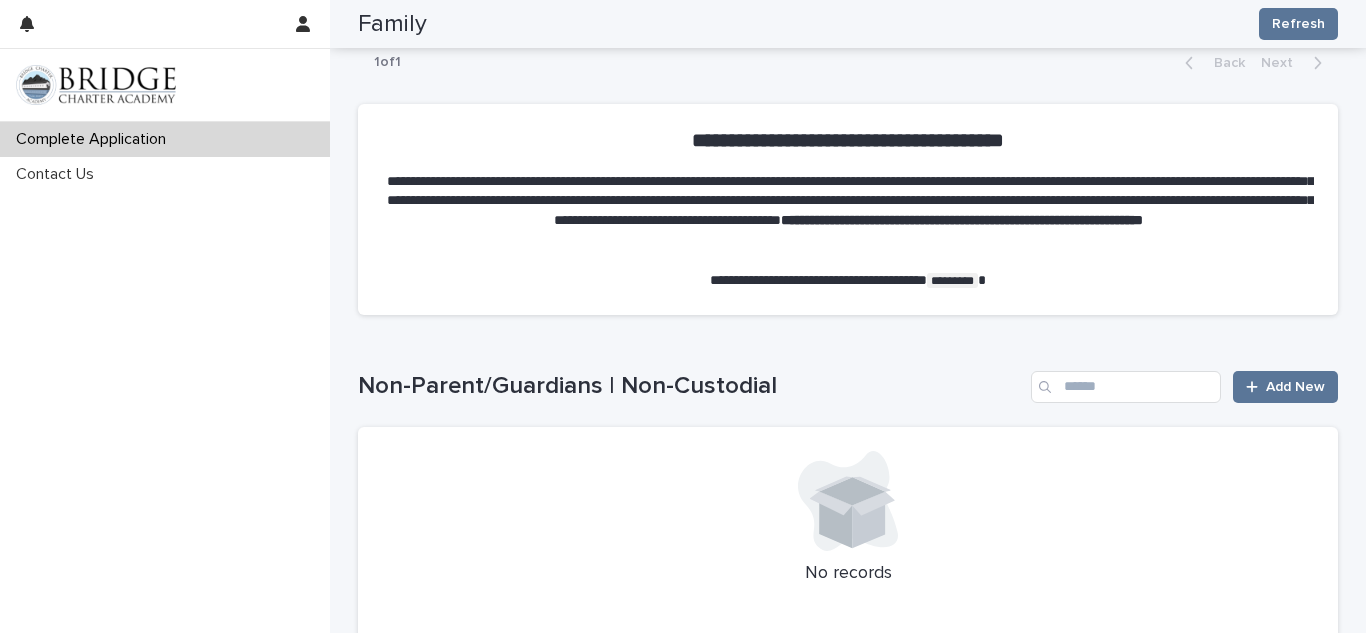 scroll, scrollTop: 1716, scrollLeft: 0, axis: vertical 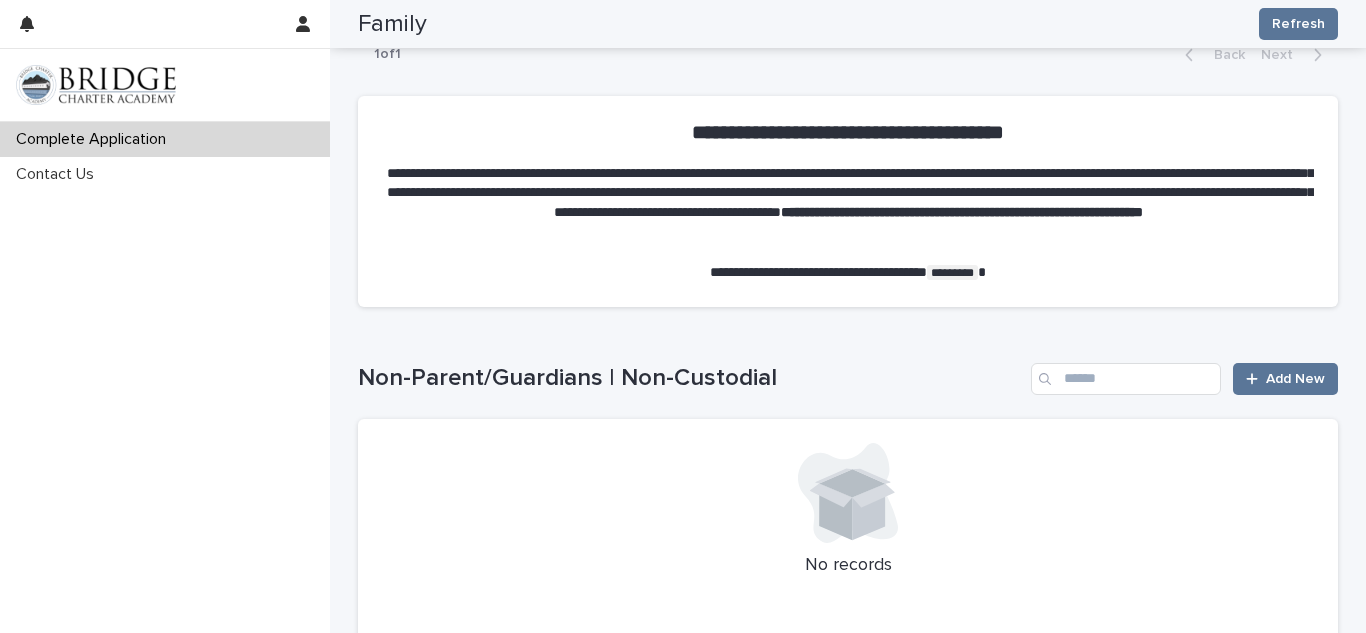 click on "*********" at bounding box center (952, 272) 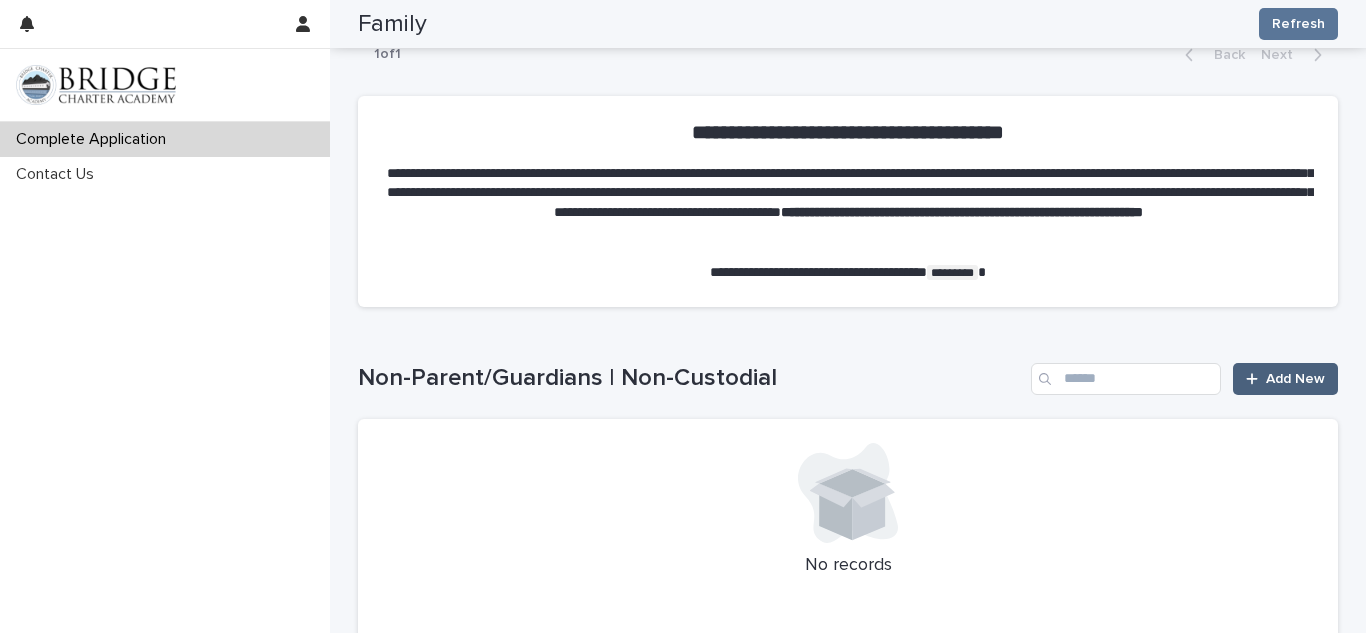 click on "Add New" at bounding box center (1295, 379) 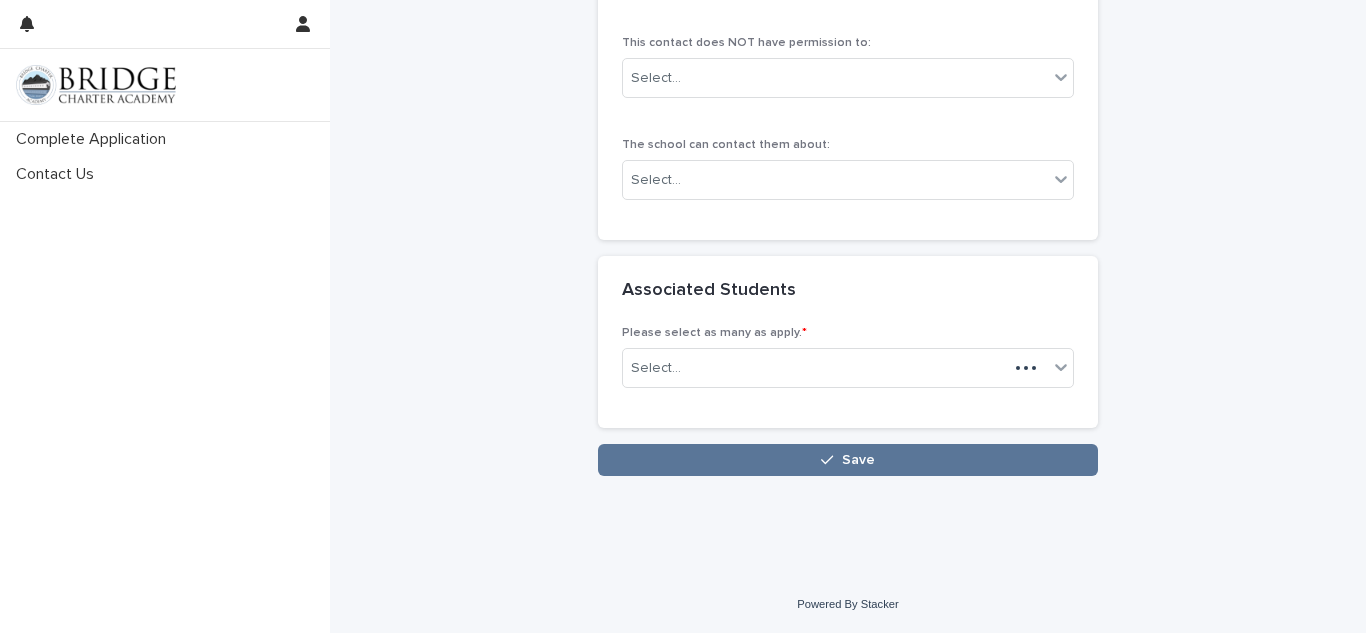 scroll, scrollTop: 1456, scrollLeft: 0, axis: vertical 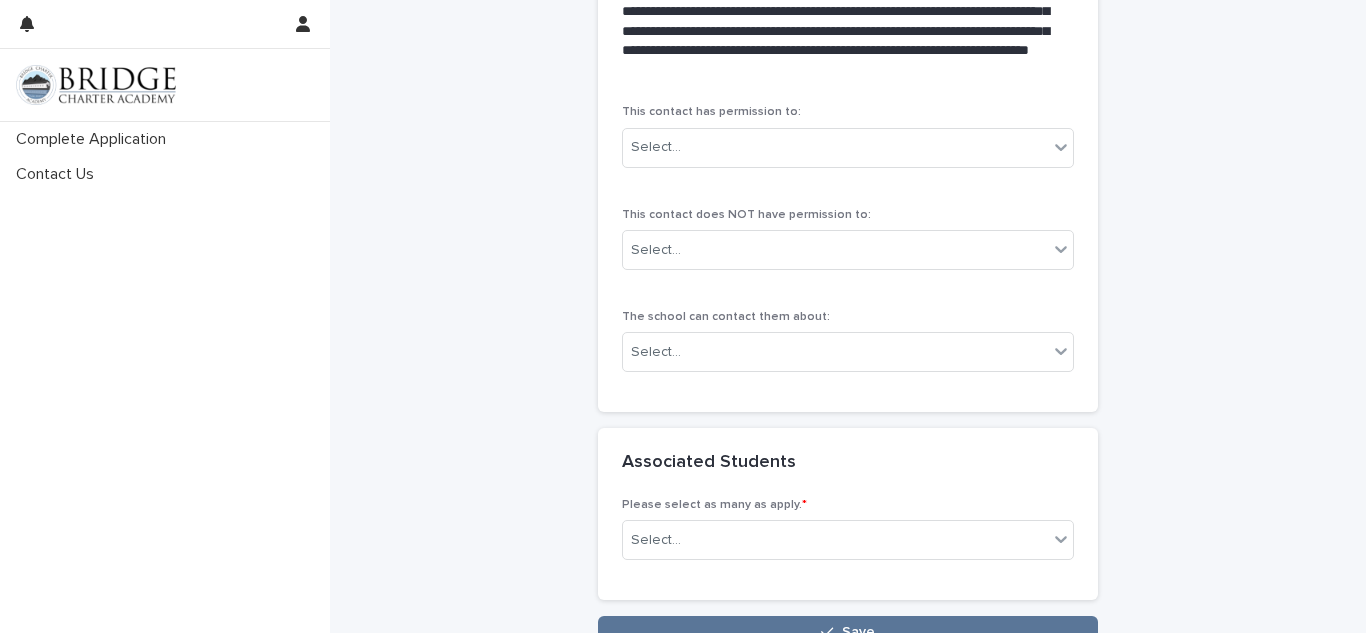 click on "**********" at bounding box center [844, 21] 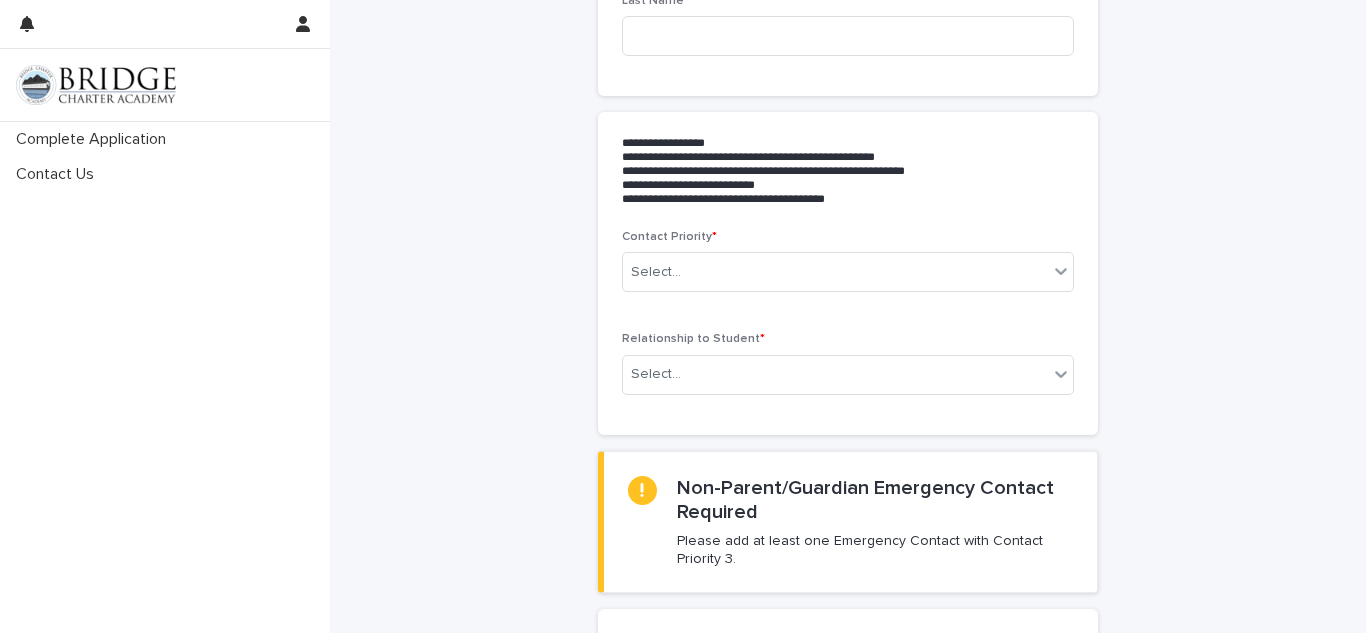 scroll, scrollTop: 0, scrollLeft: 0, axis: both 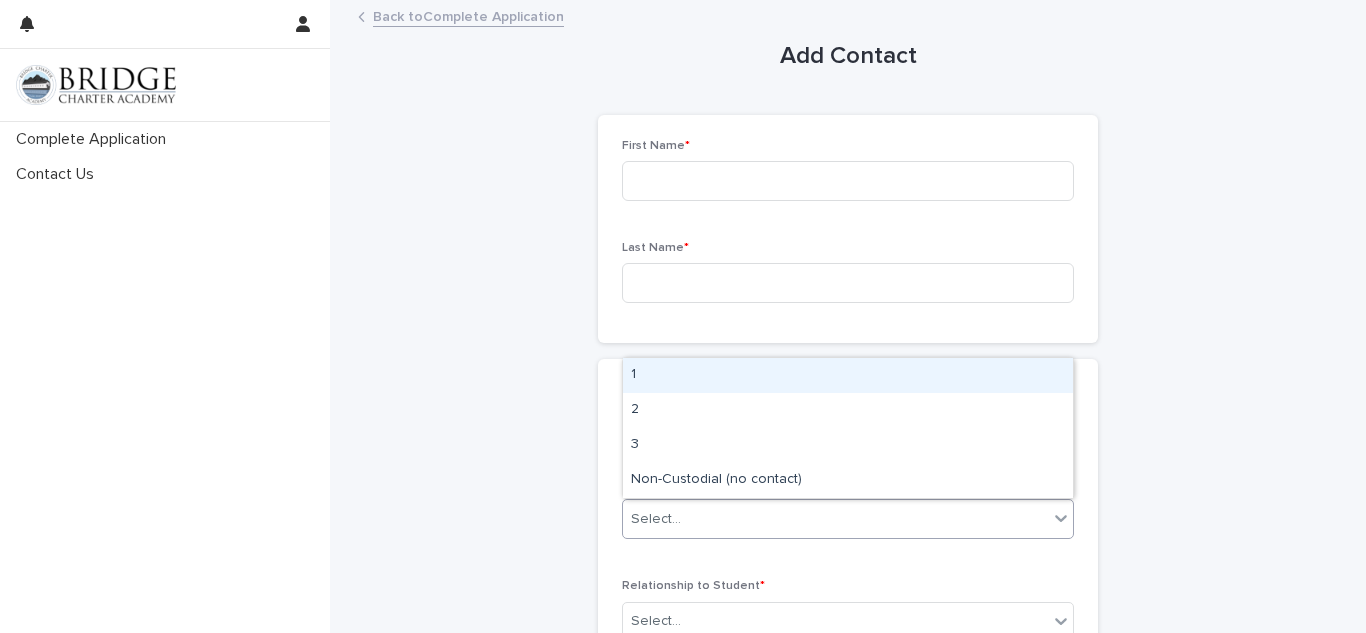 click on "Select..." at bounding box center (835, 519) 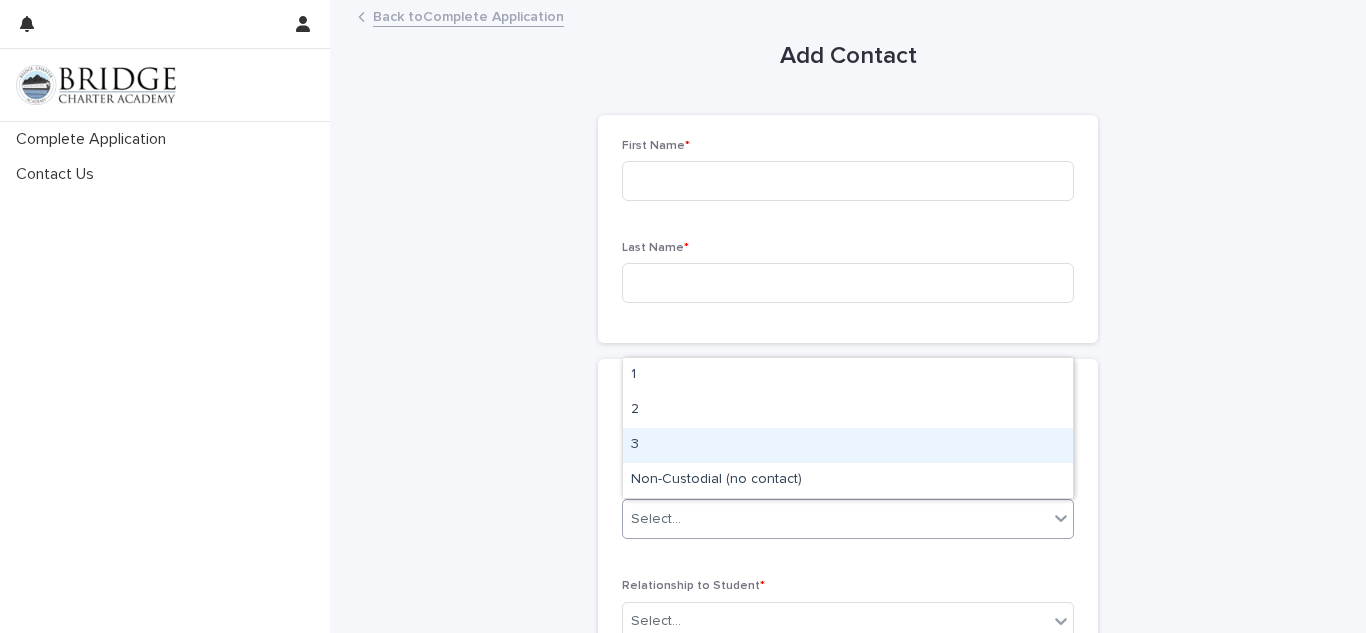 click on "3" at bounding box center [848, 445] 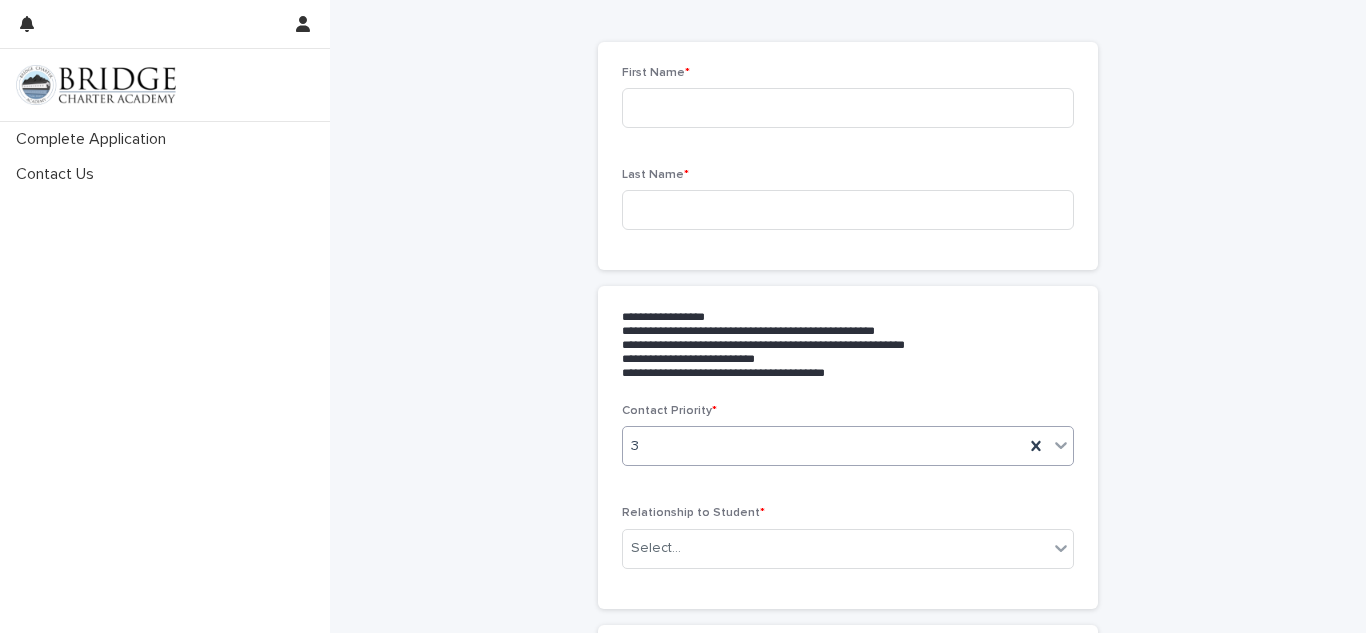 scroll, scrollTop: 68, scrollLeft: 0, axis: vertical 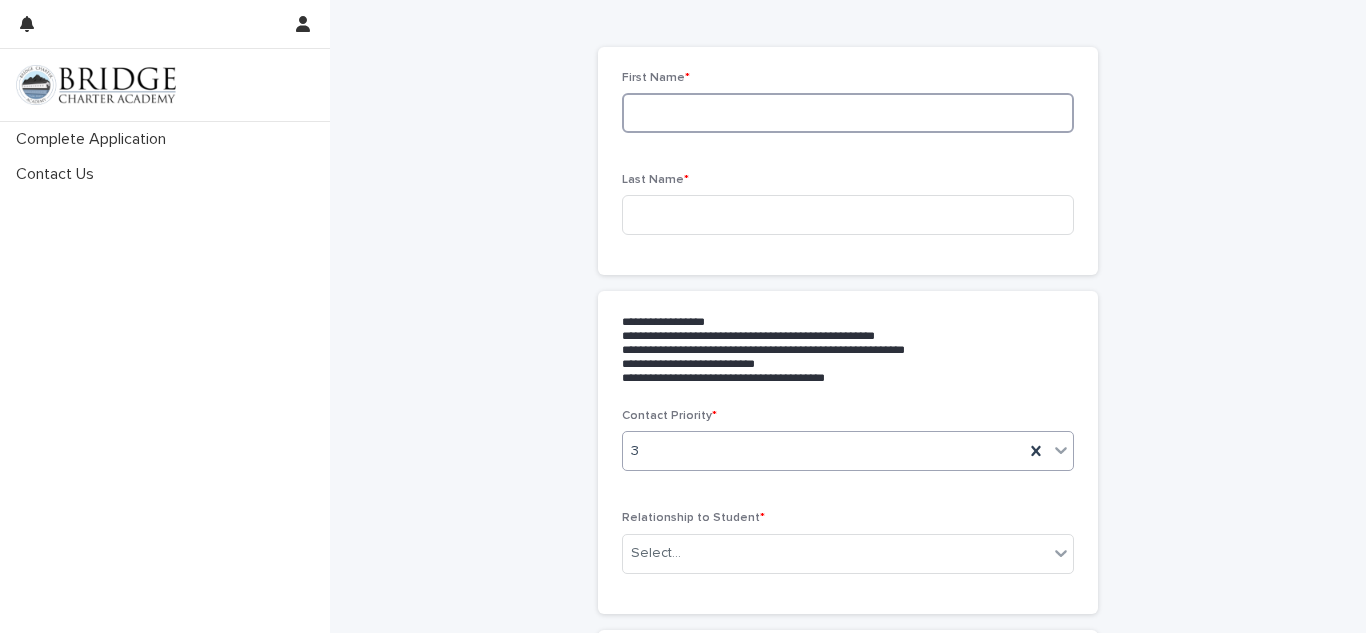 click at bounding box center [848, 113] 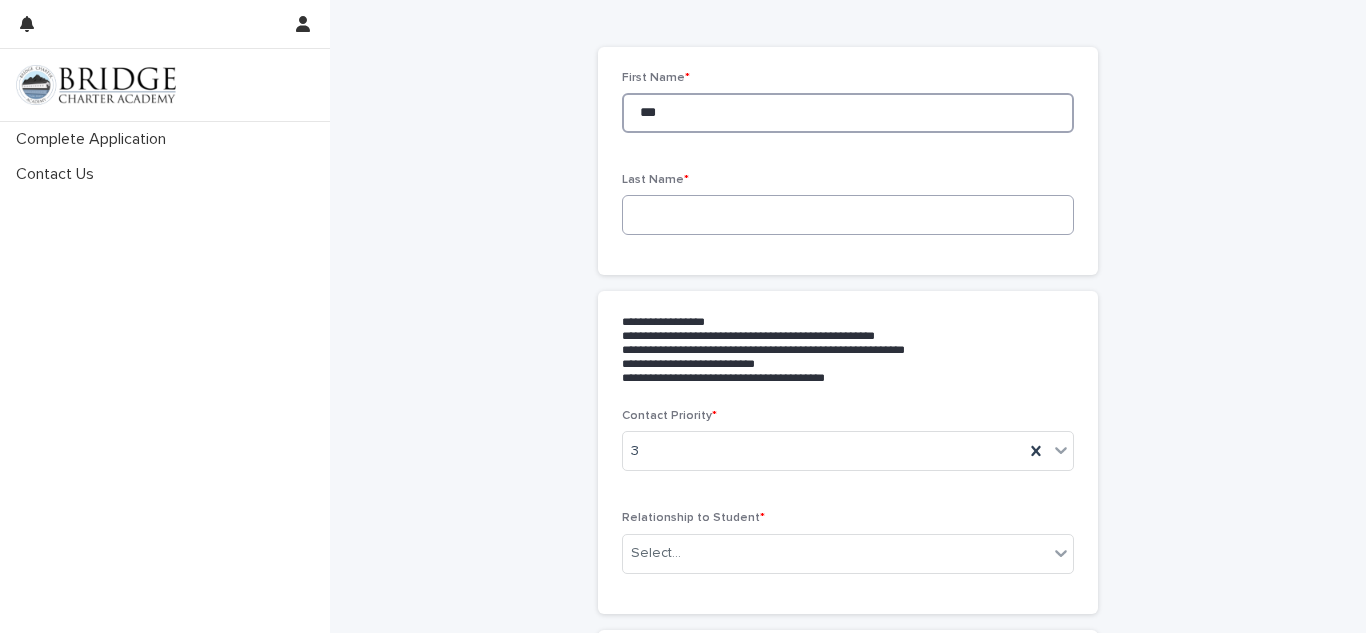 type on "***" 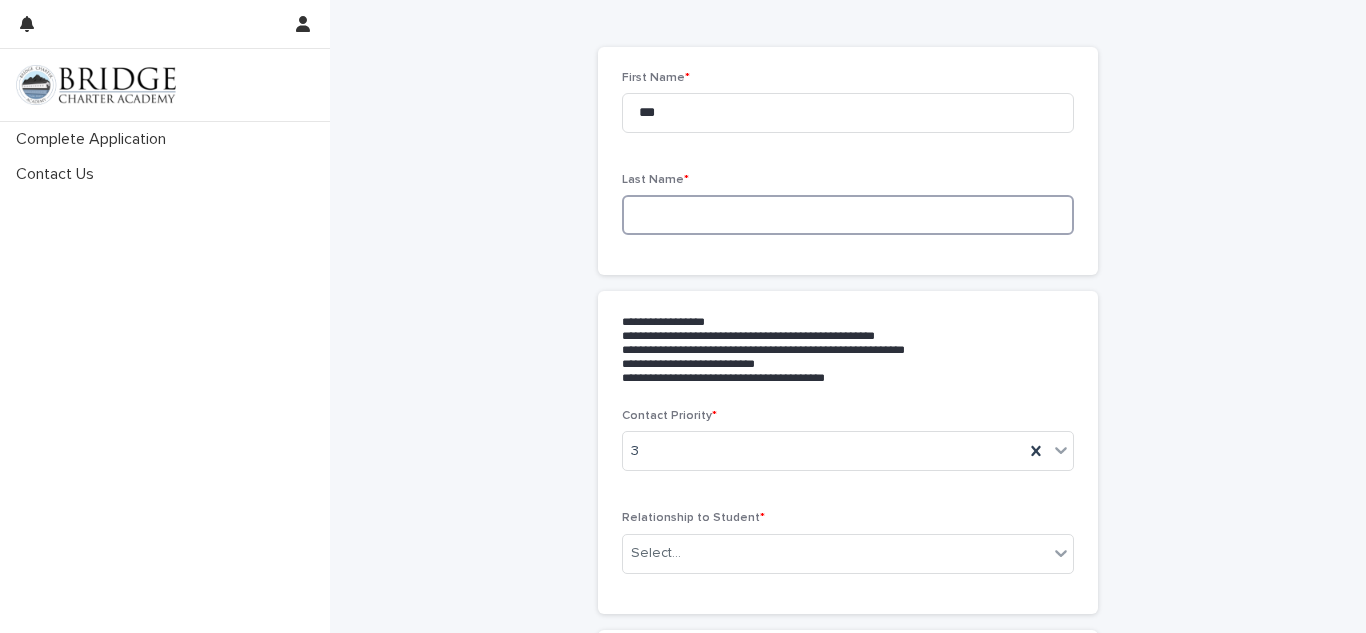 click at bounding box center (848, 215) 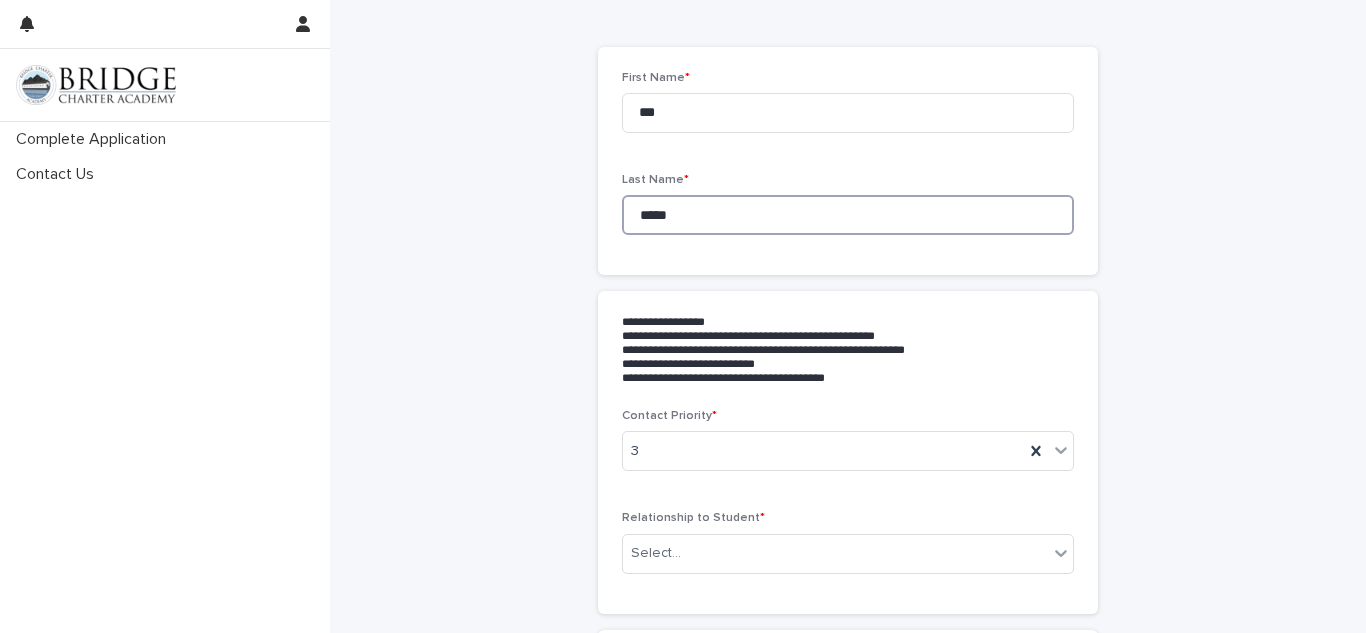 type on "*****" 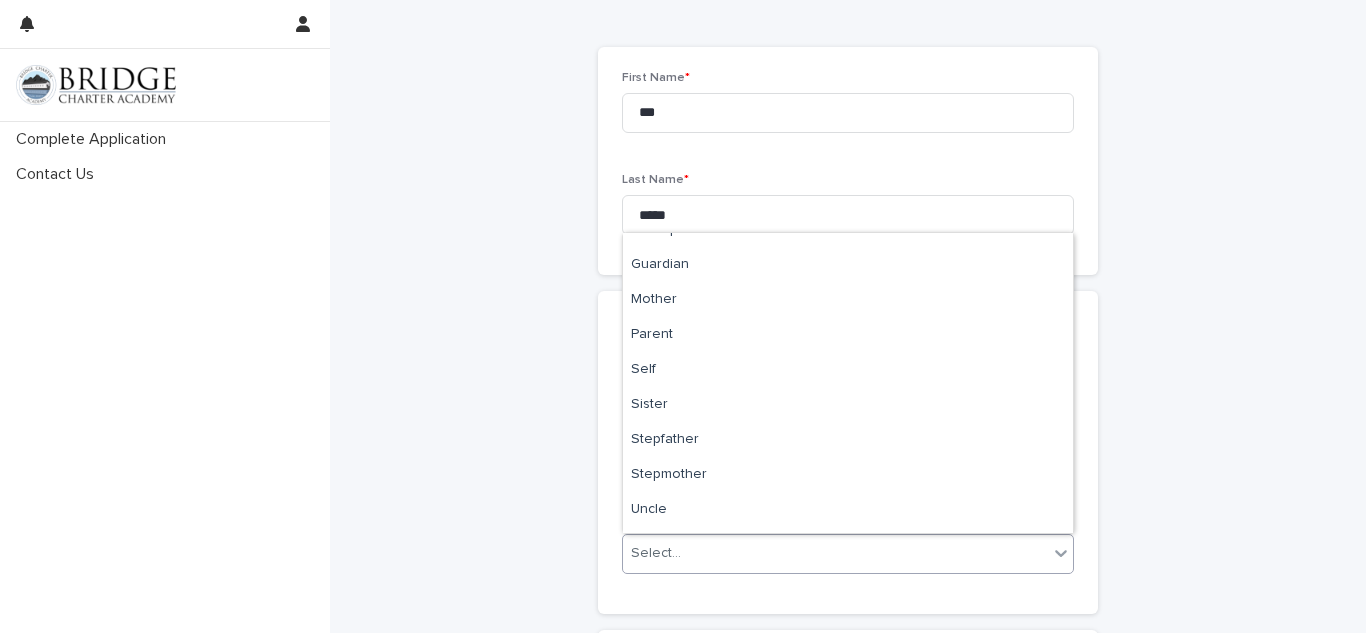 scroll, scrollTop: 365, scrollLeft: 0, axis: vertical 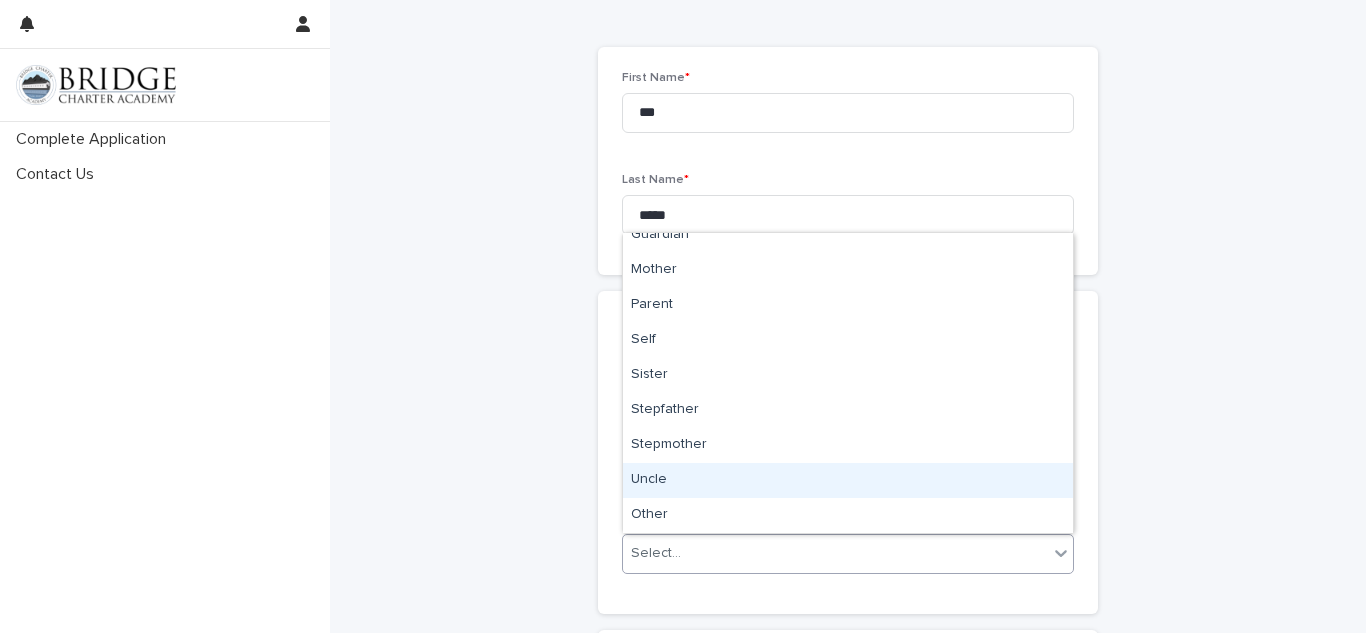 click on "Uncle" at bounding box center (848, 480) 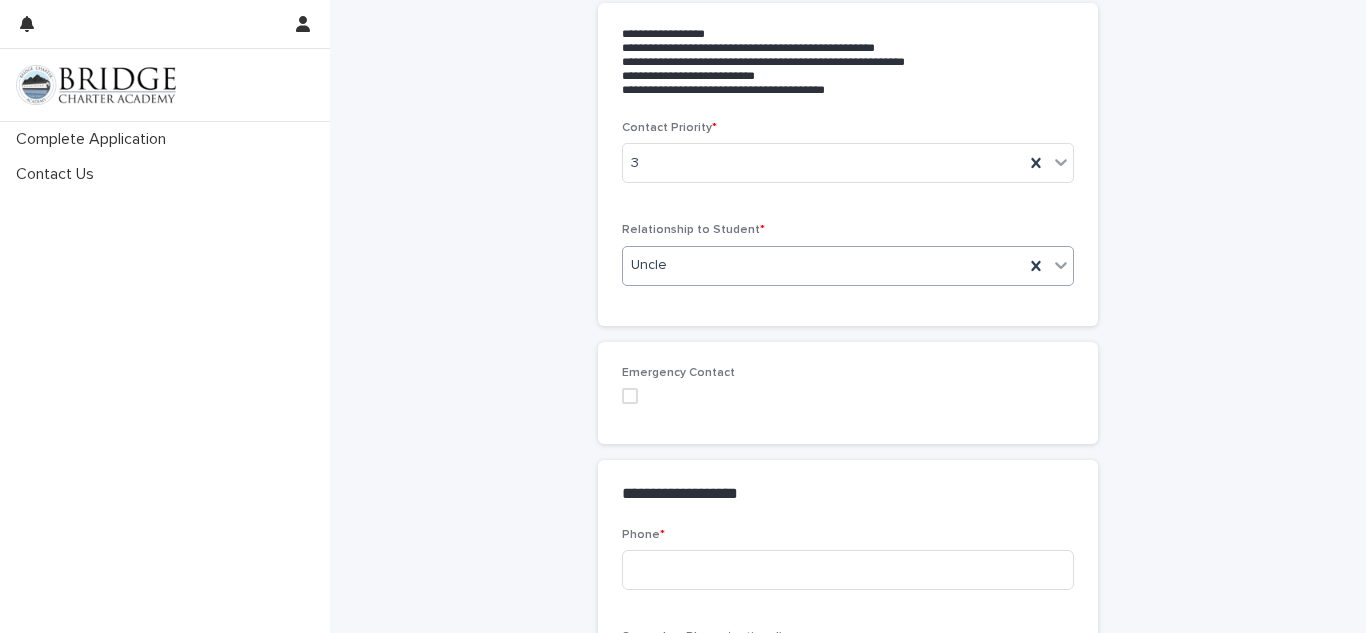 scroll, scrollTop: 377, scrollLeft: 0, axis: vertical 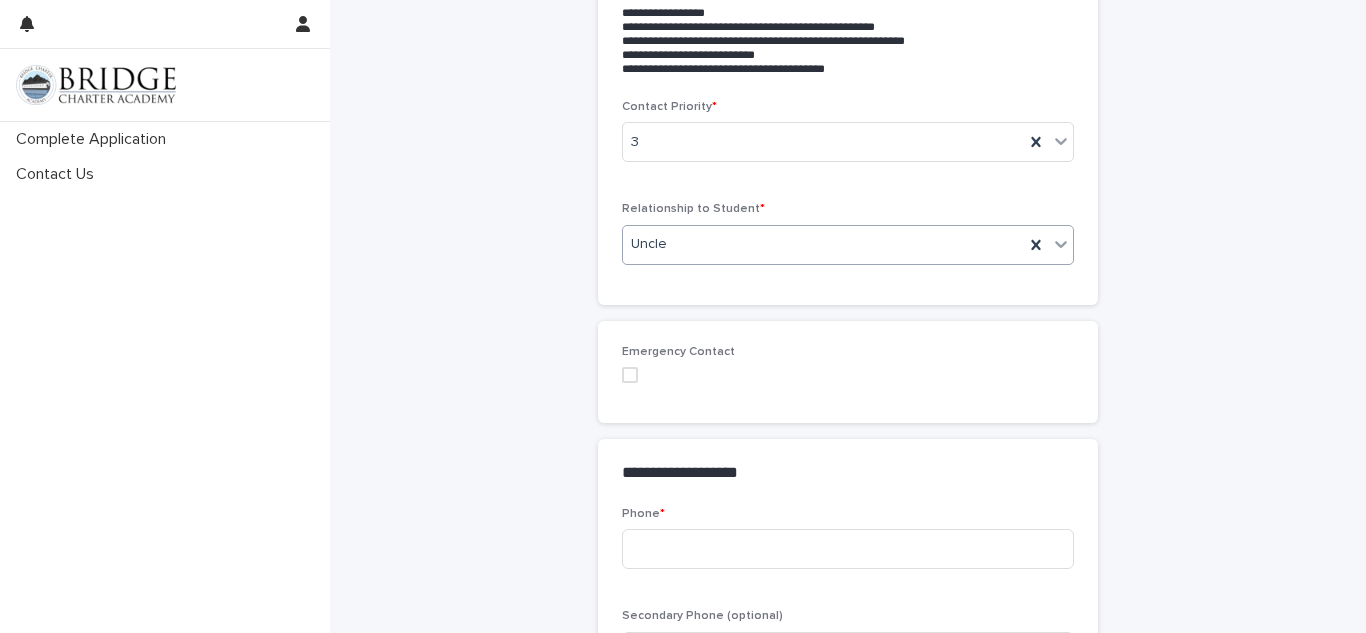 click at bounding box center (630, 375) 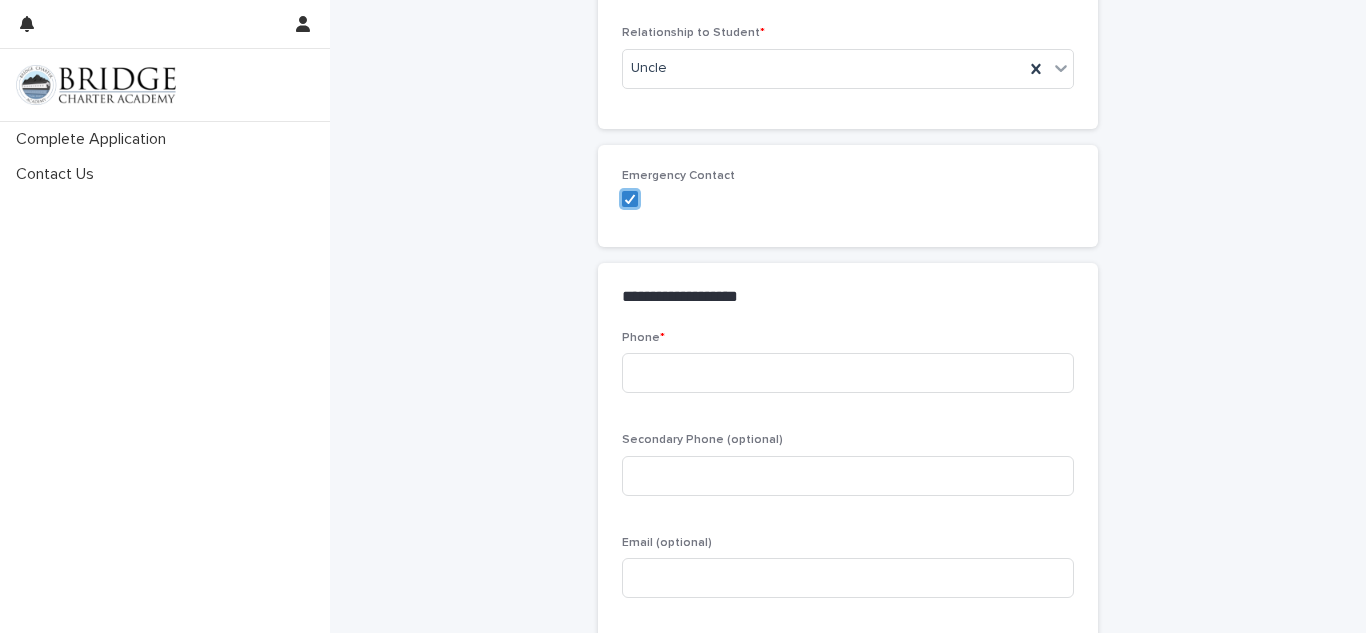 scroll, scrollTop: 554, scrollLeft: 0, axis: vertical 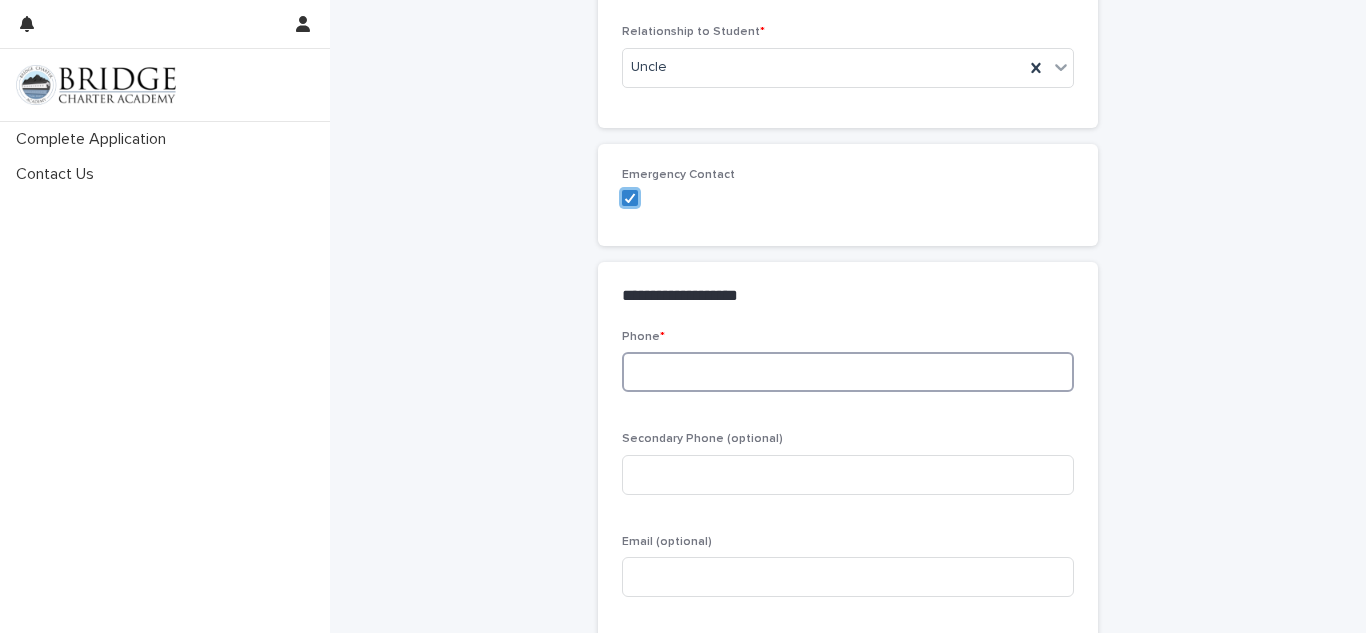 click at bounding box center [848, 372] 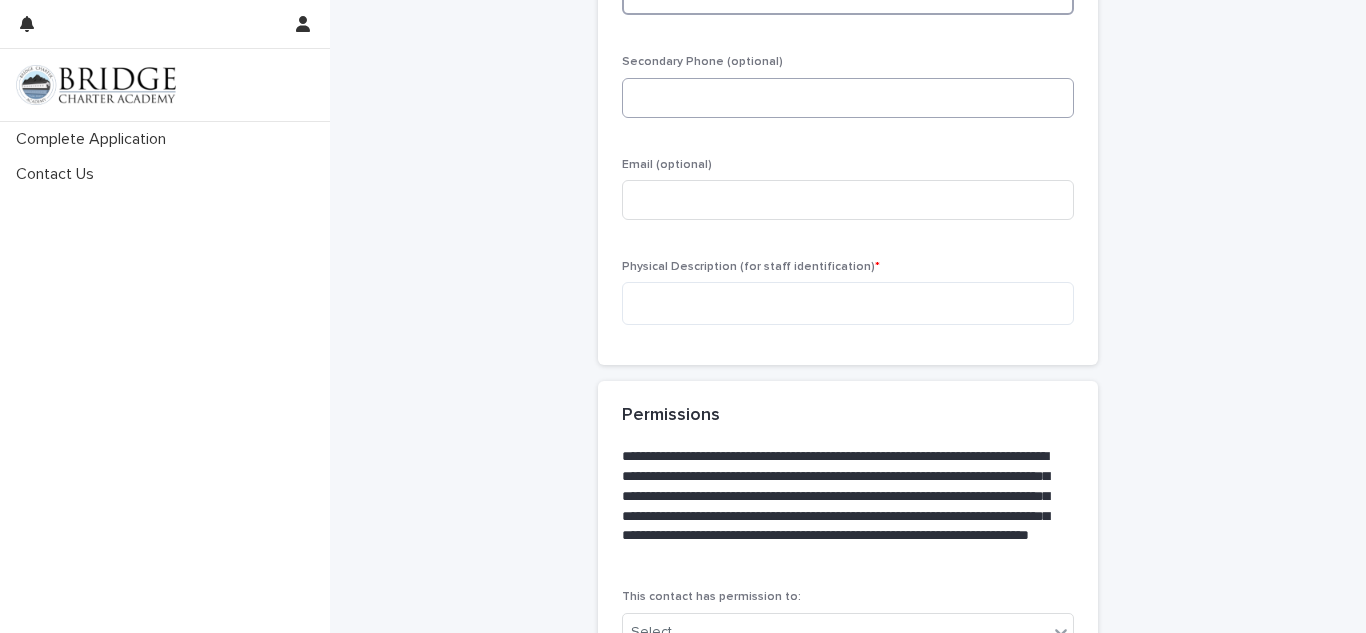 scroll, scrollTop: 934, scrollLeft: 0, axis: vertical 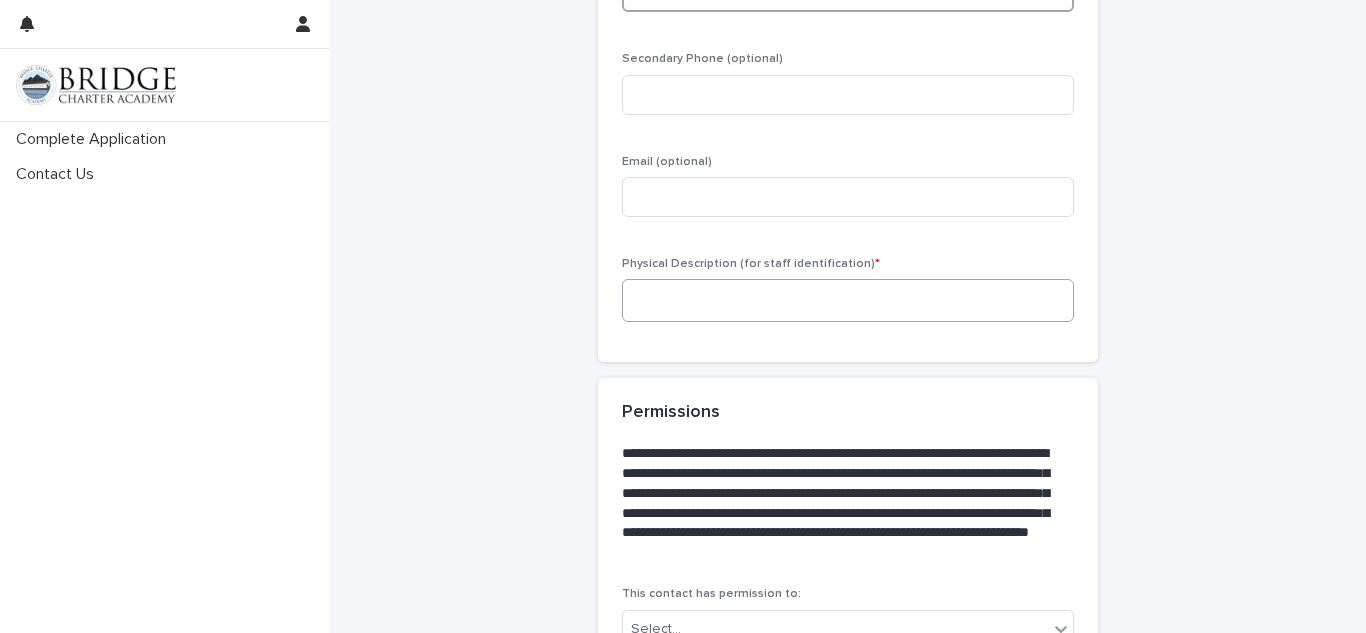 type on "**********" 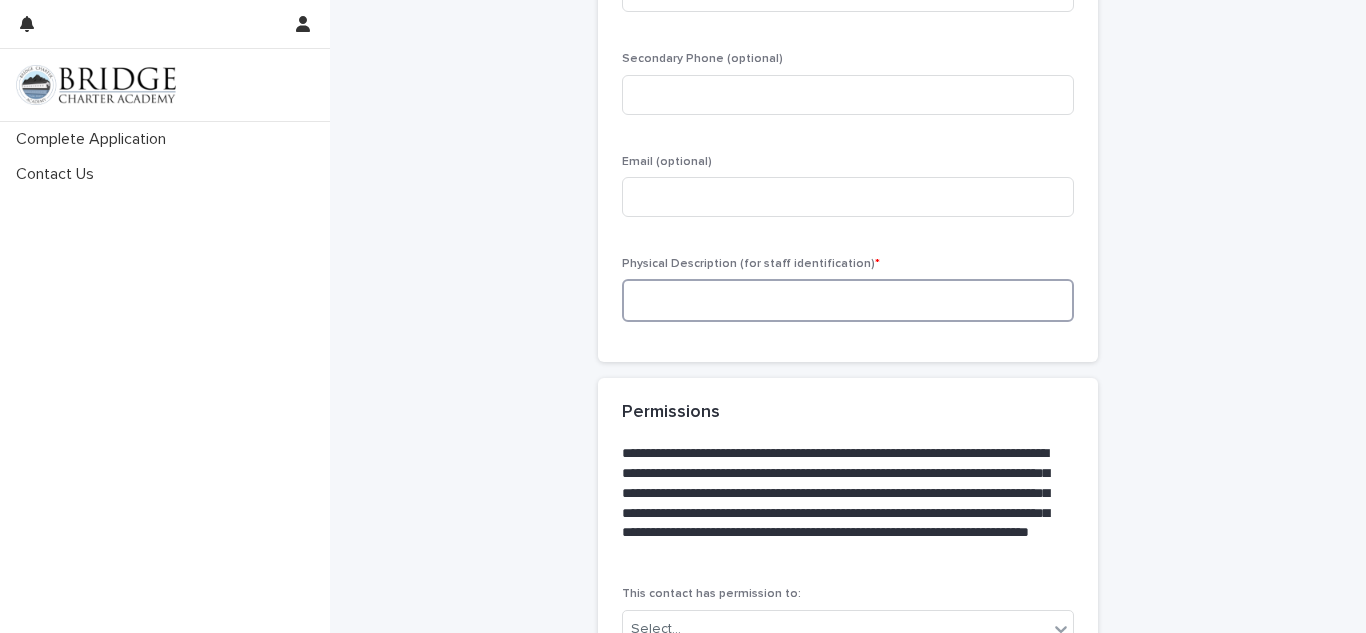 click at bounding box center (848, 300) 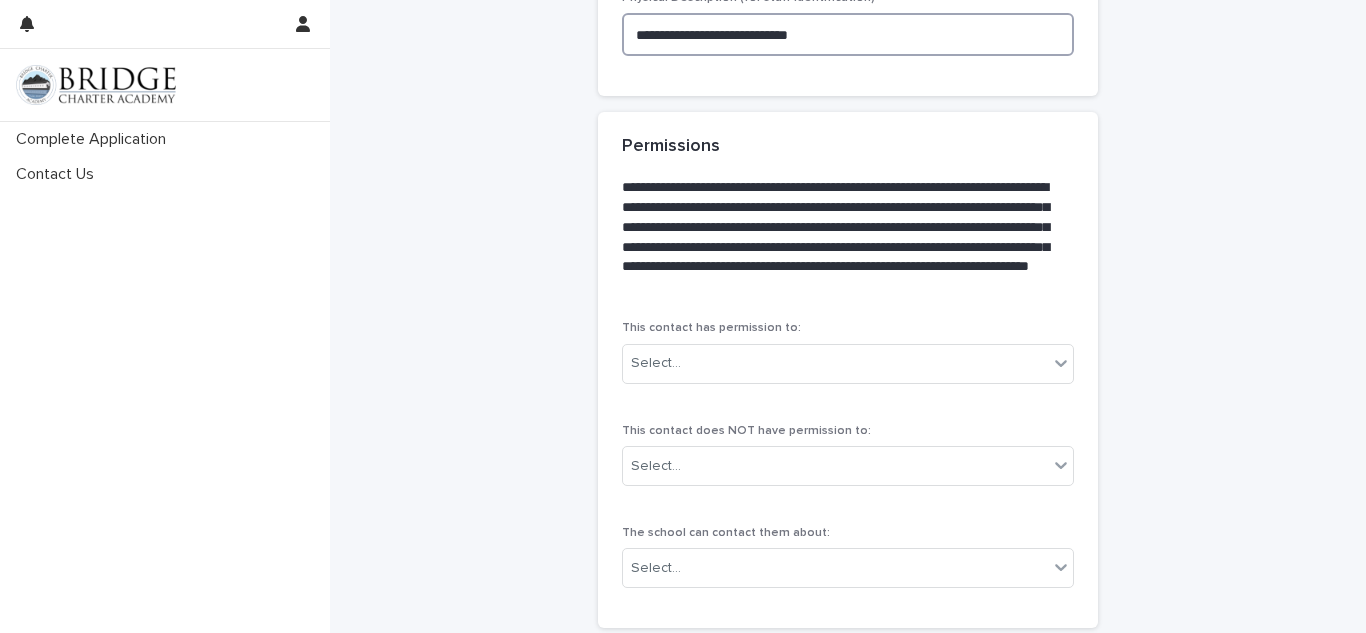 scroll, scrollTop: 1202, scrollLeft: 0, axis: vertical 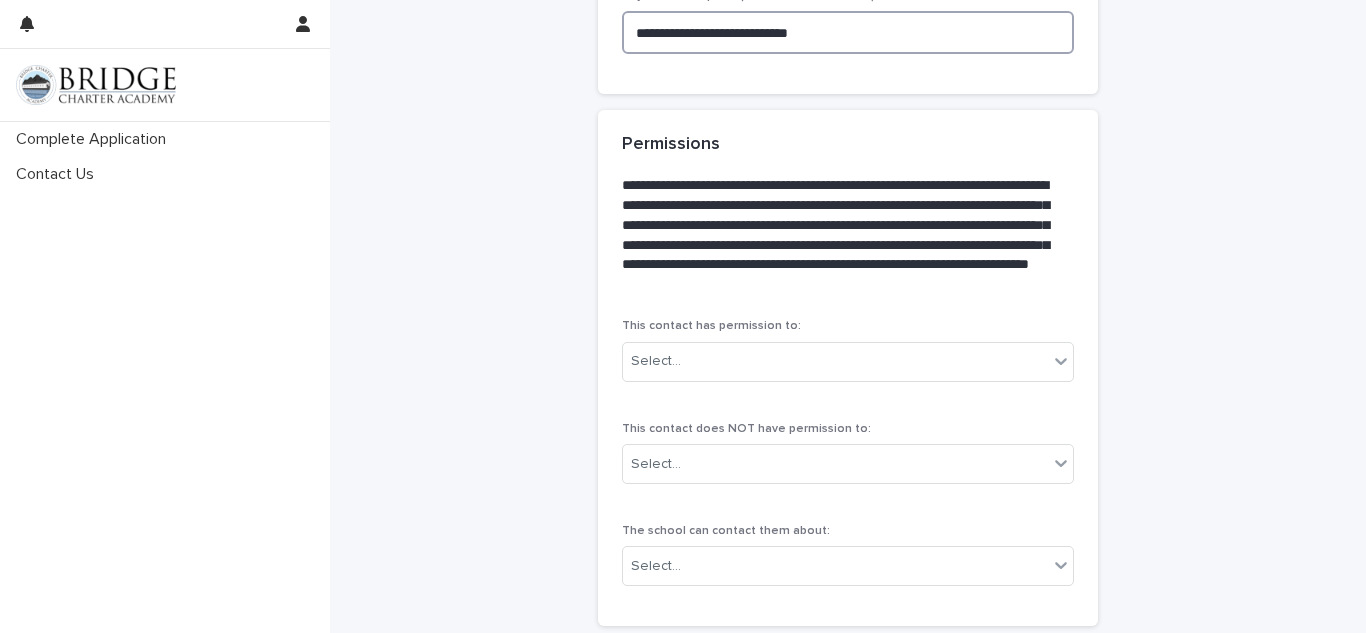 click on "**********" at bounding box center (848, 32) 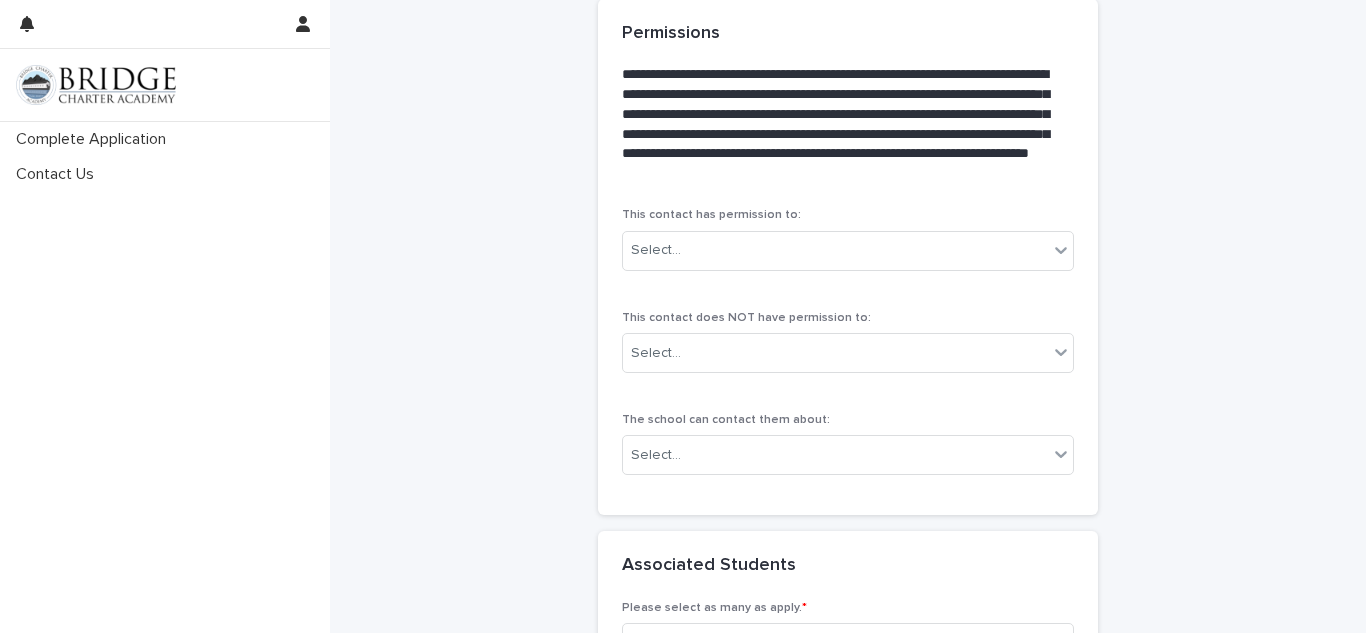 scroll, scrollTop: 1319, scrollLeft: 0, axis: vertical 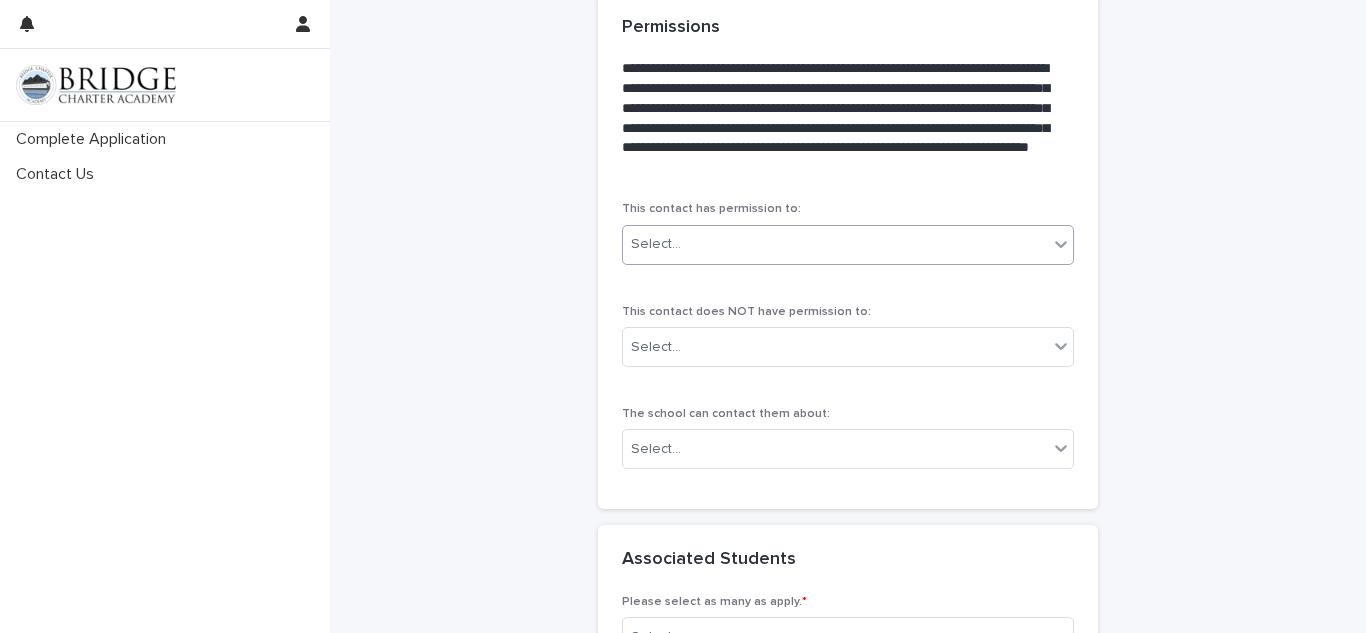 type on "**********" 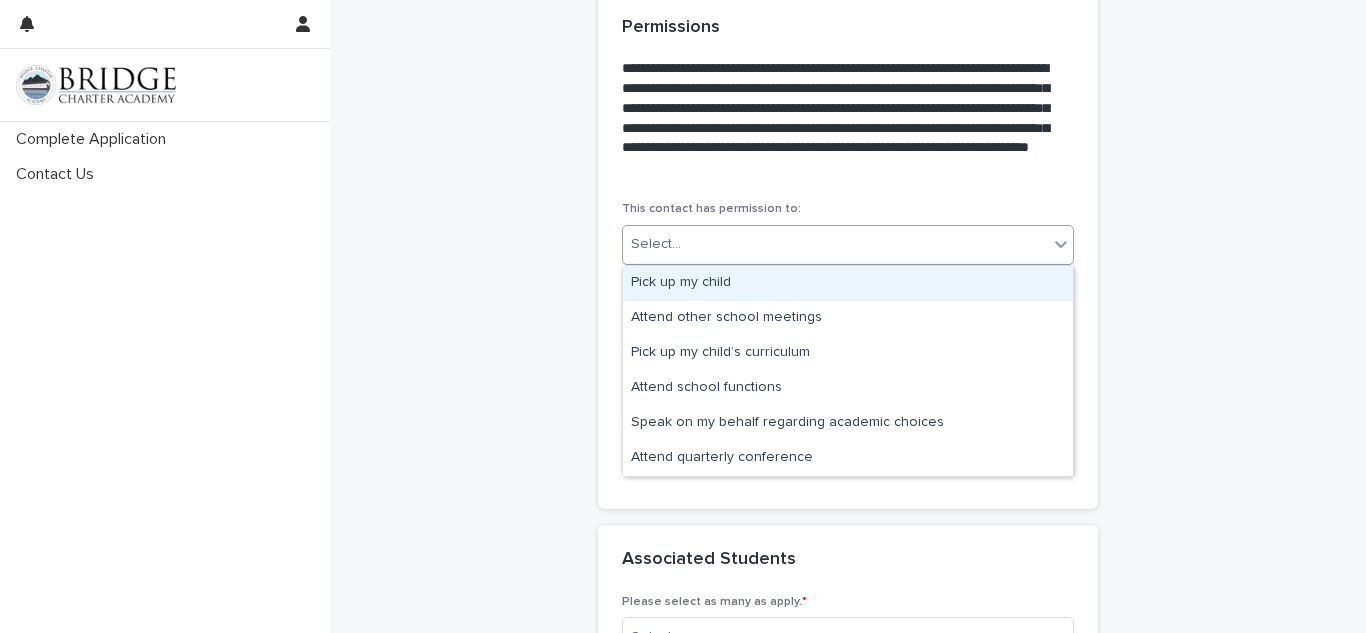 click on "Pick up my child" at bounding box center [848, 283] 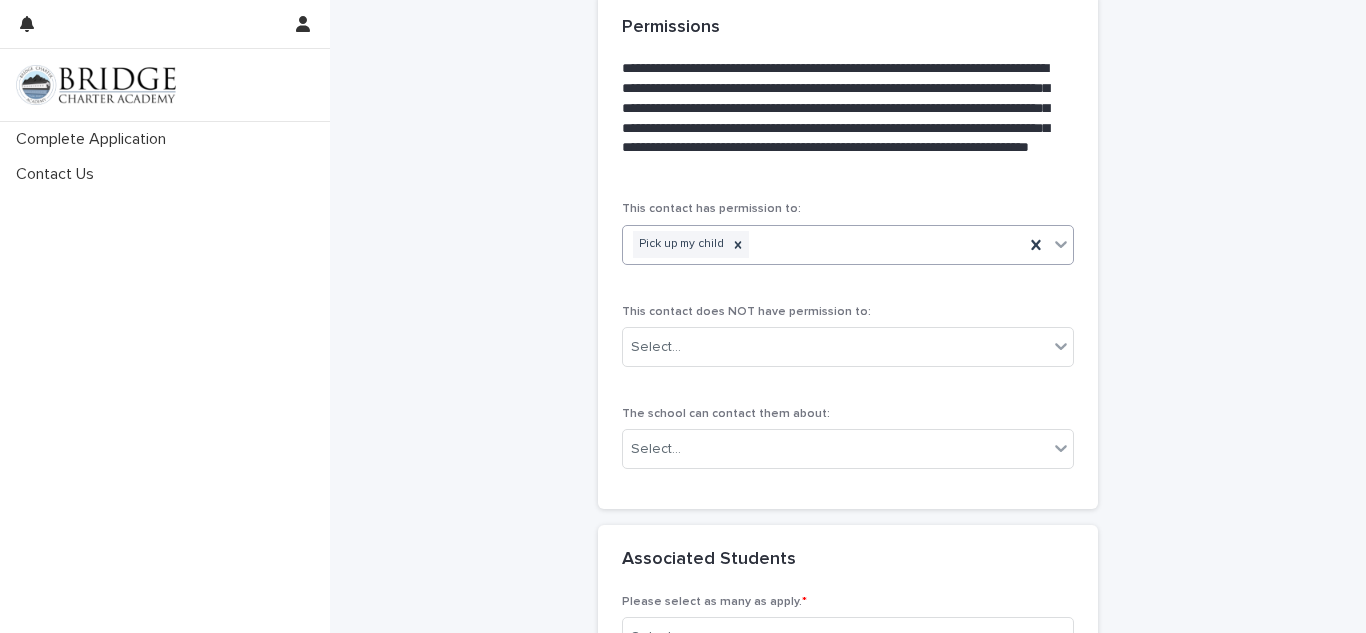 click on "Pick up my child" at bounding box center (823, 244) 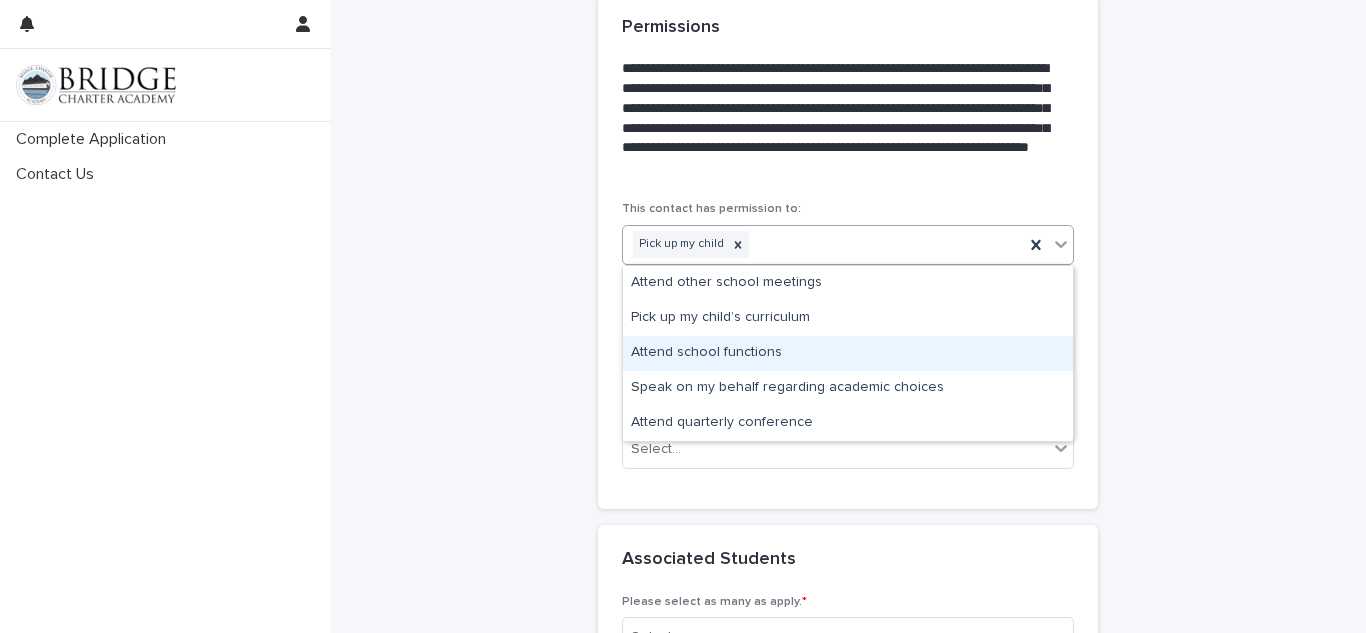click on "Attend school functions" at bounding box center (848, 353) 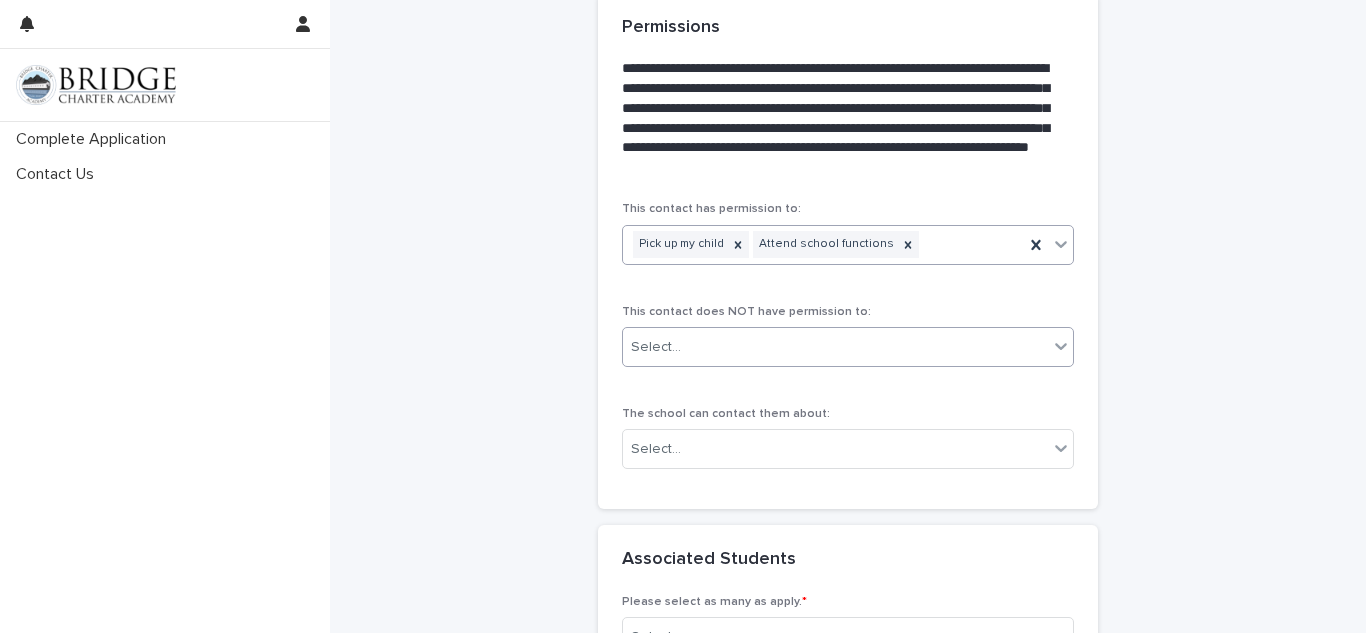 click on "Select..." at bounding box center [835, 347] 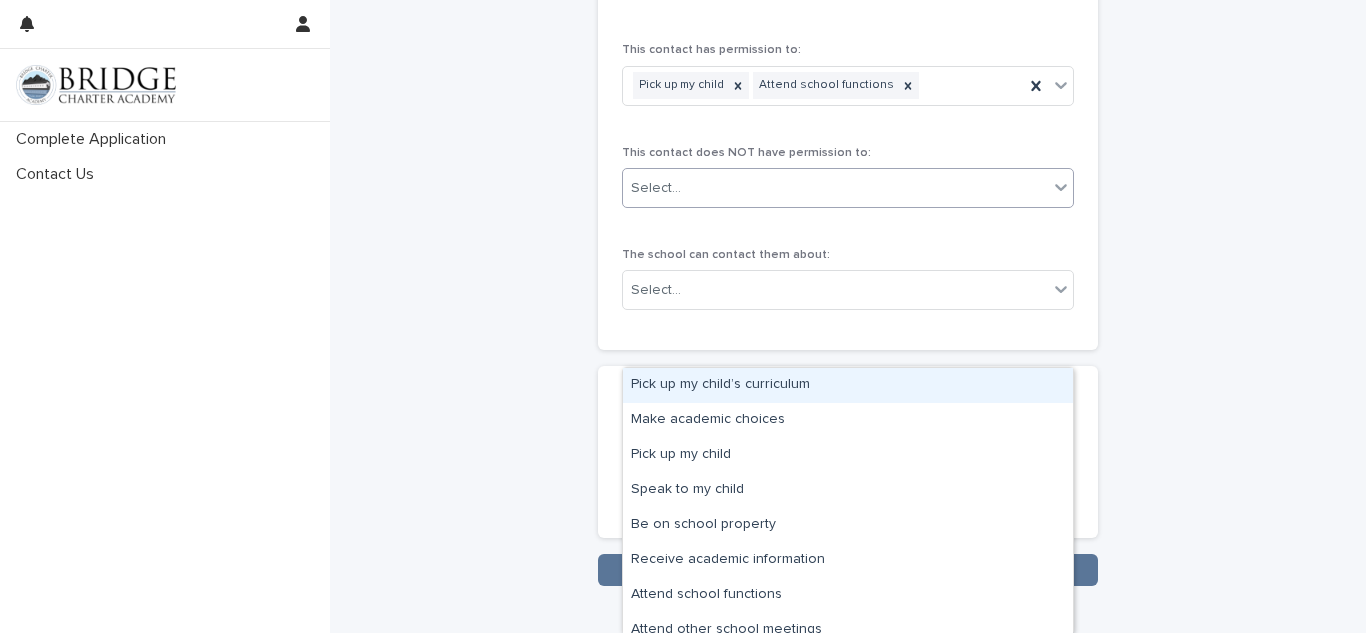 scroll, scrollTop: 1484, scrollLeft: 0, axis: vertical 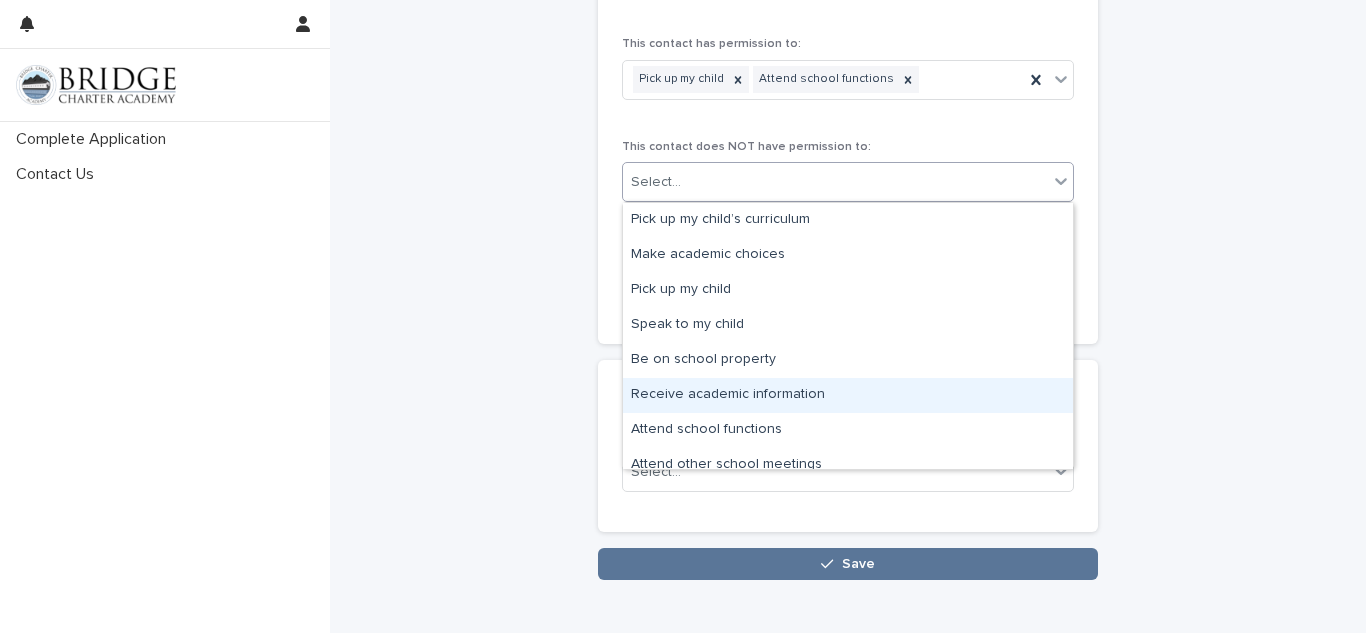 click on "Receive academic information" at bounding box center [848, 395] 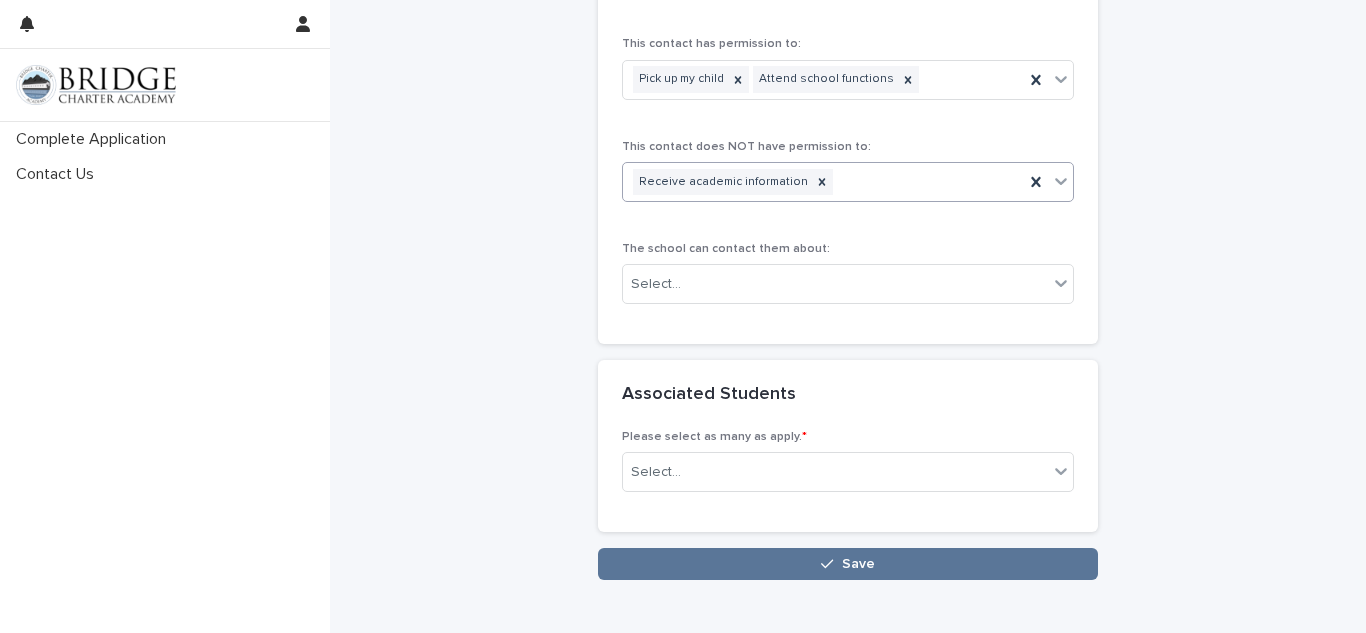 click on "Receive academic information" at bounding box center (823, 182) 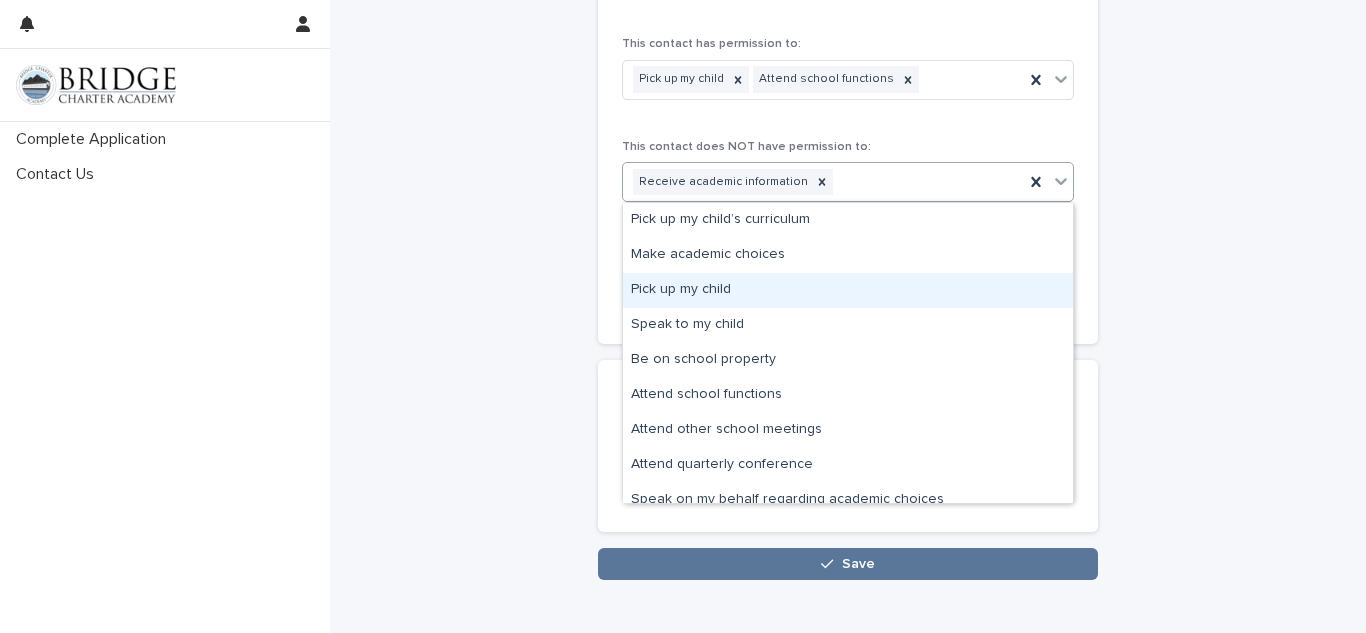 scroll, scrollTop: 15, scrollLeft: 0, axis: vertical 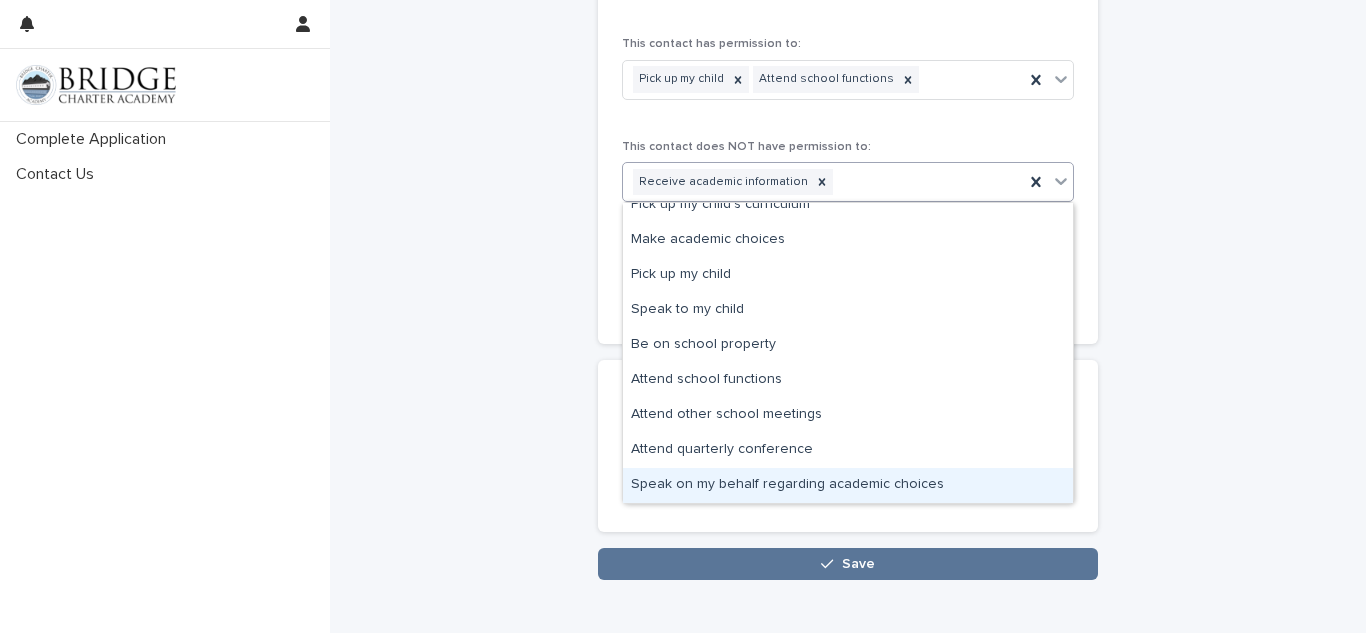click on "Speak on my behalf regarding academic choices" at bounding box center (848, 485) 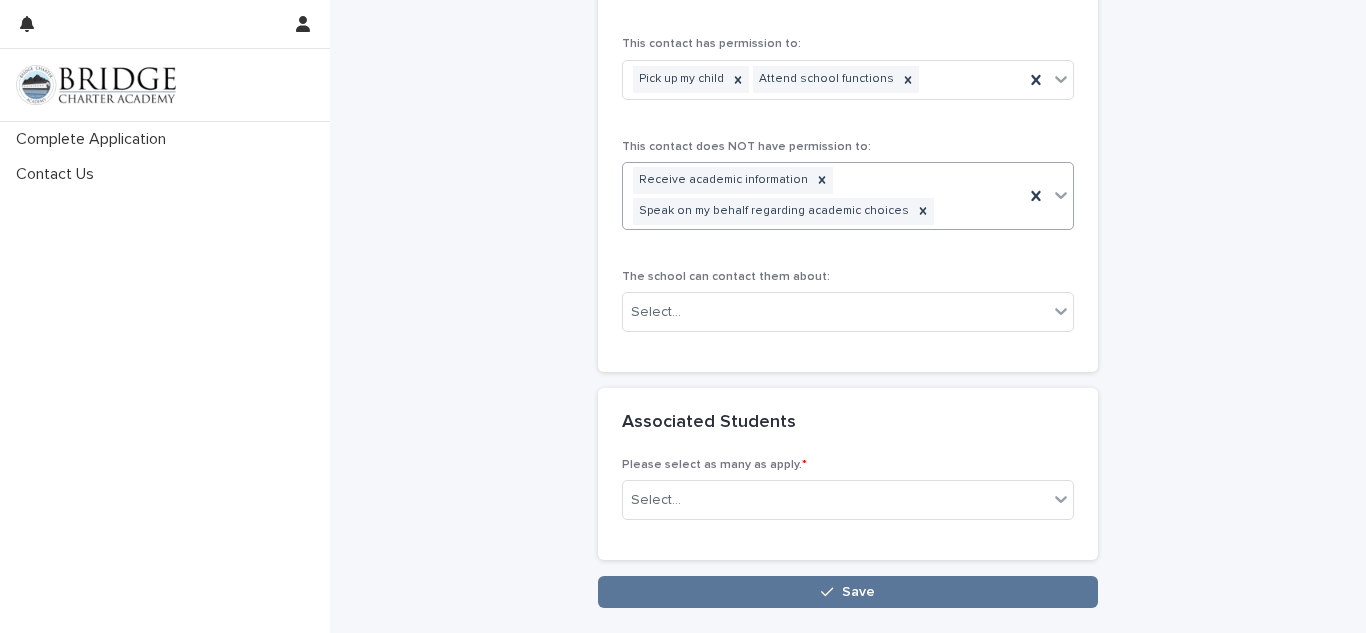 click on "Receive academic information Speak on my behalf regarding academic choices" at bounding box center (823, 196) 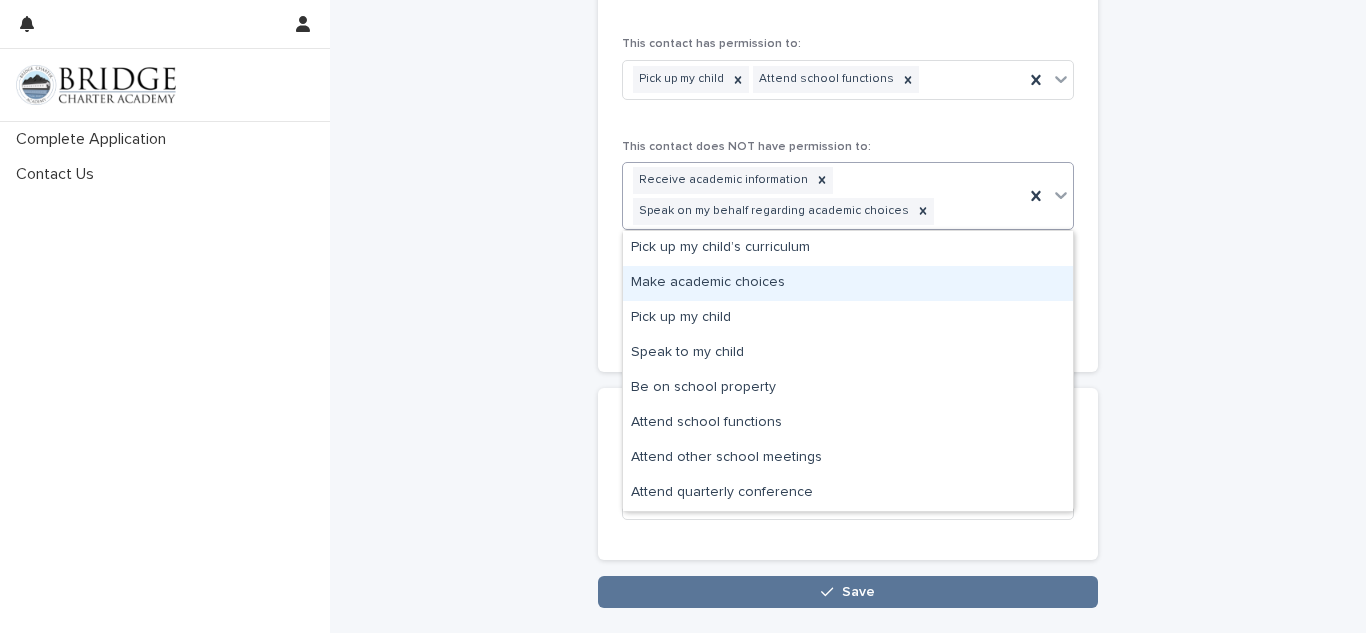 click on "Make academic choices" at bounding box center [848, 283] 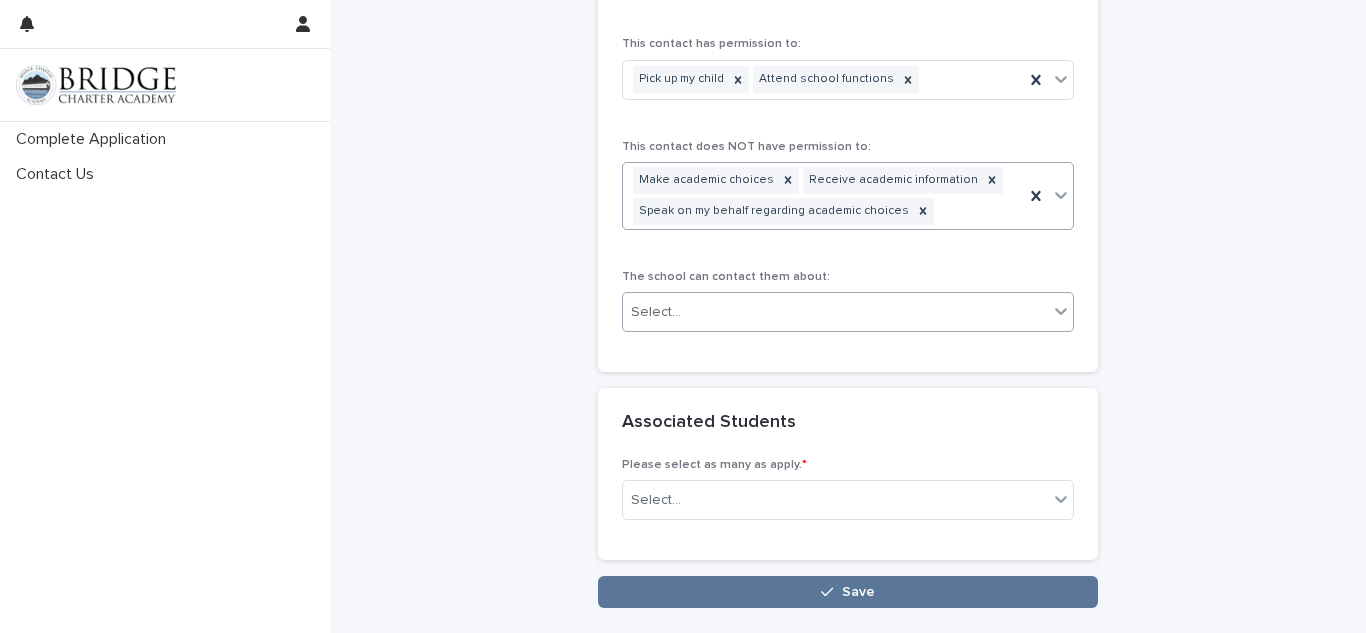 click on "Select..." at bounding box center (835, 312) 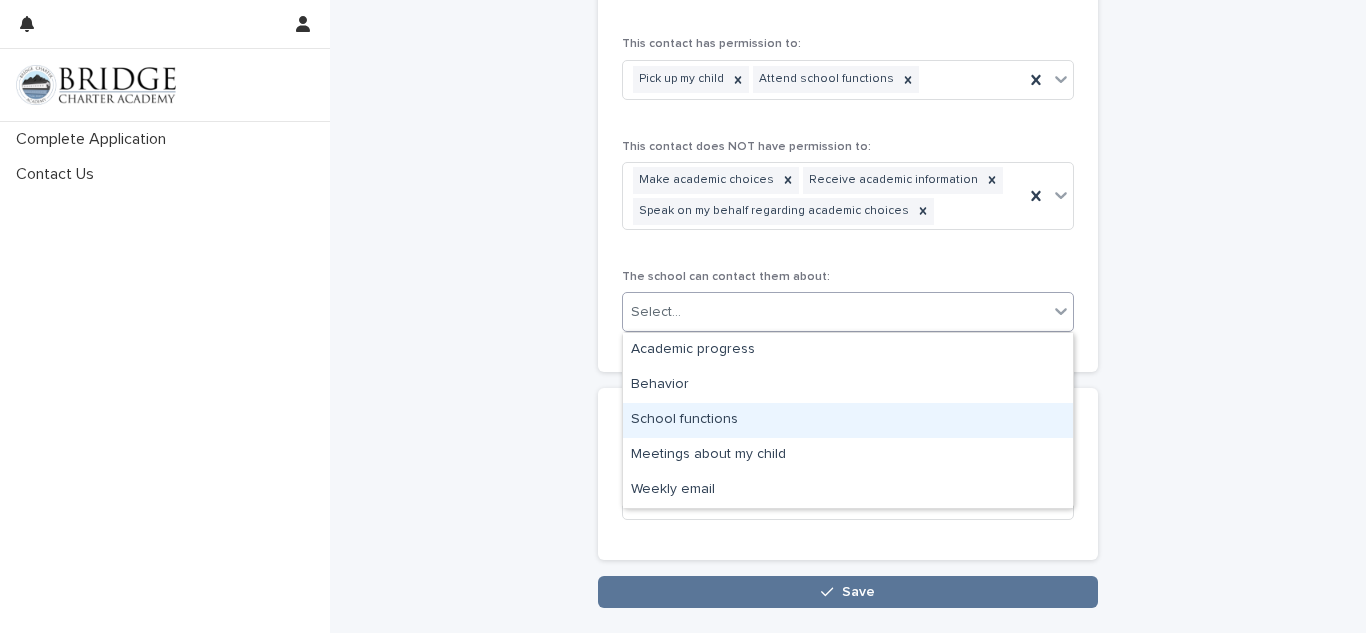 click on "School functions" at bounding box center (848, 420) 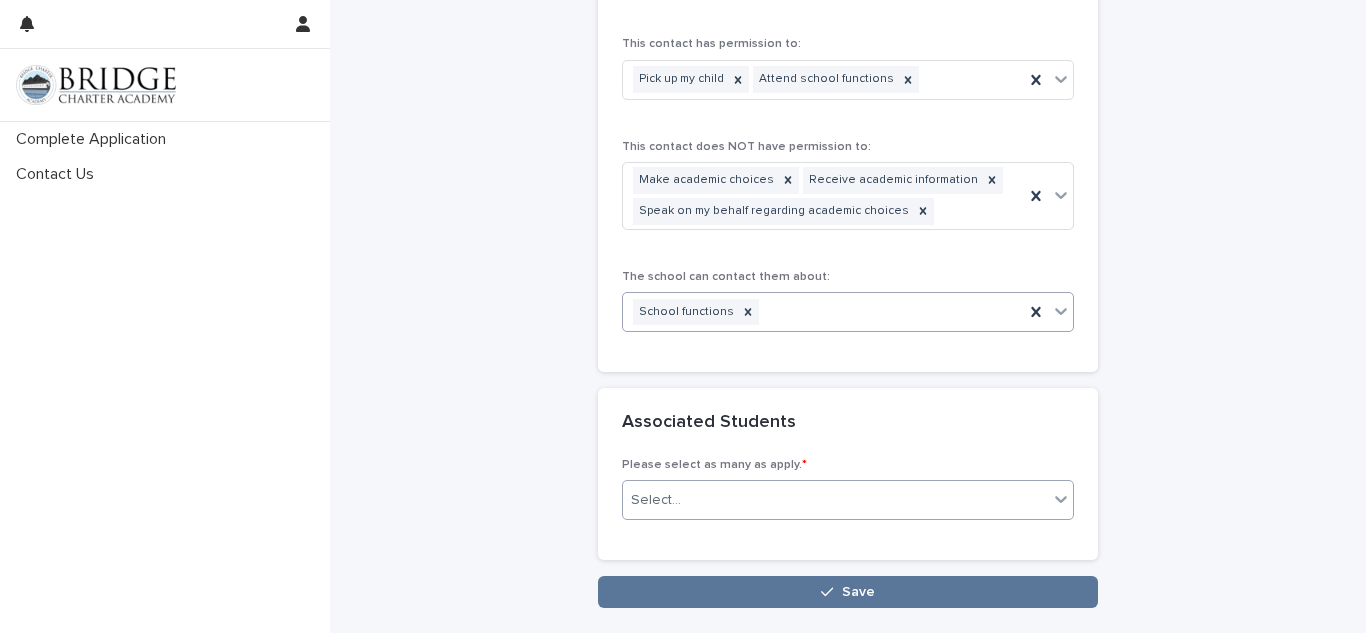 click on "Select..." at bounding box center [835, 500] 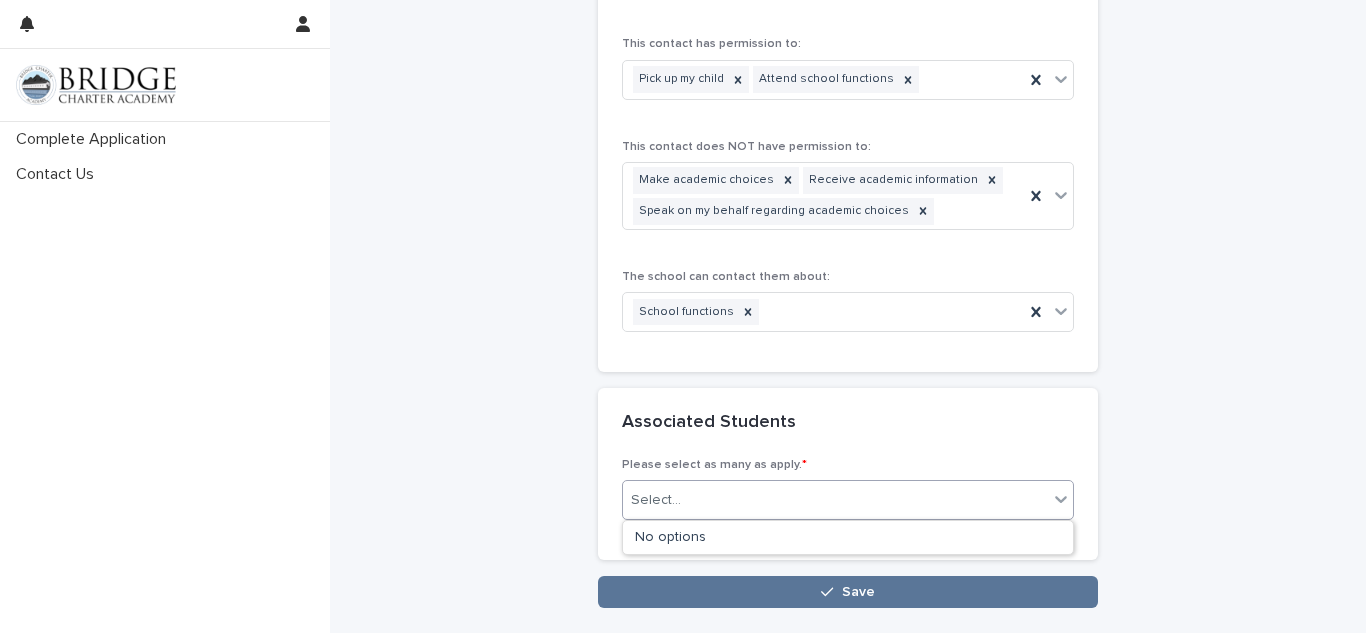 click on "No options" at bounding box center (848, 537) 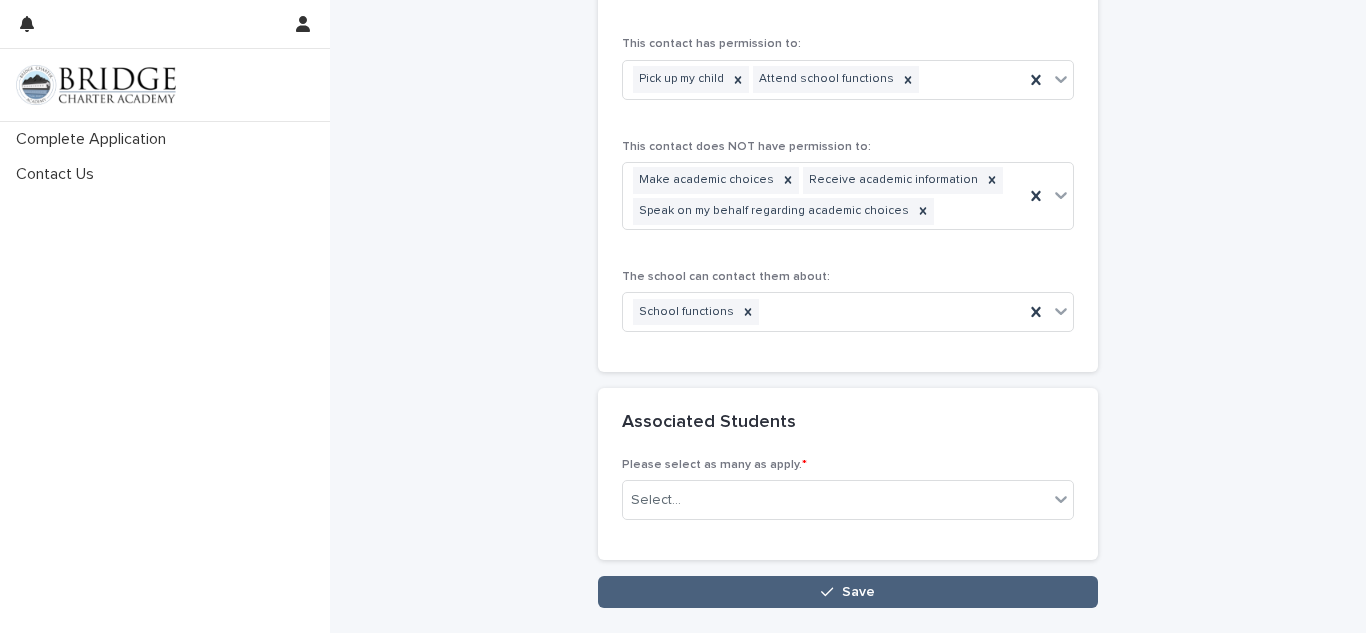 click on "Save" at bounding box center (848, 592) 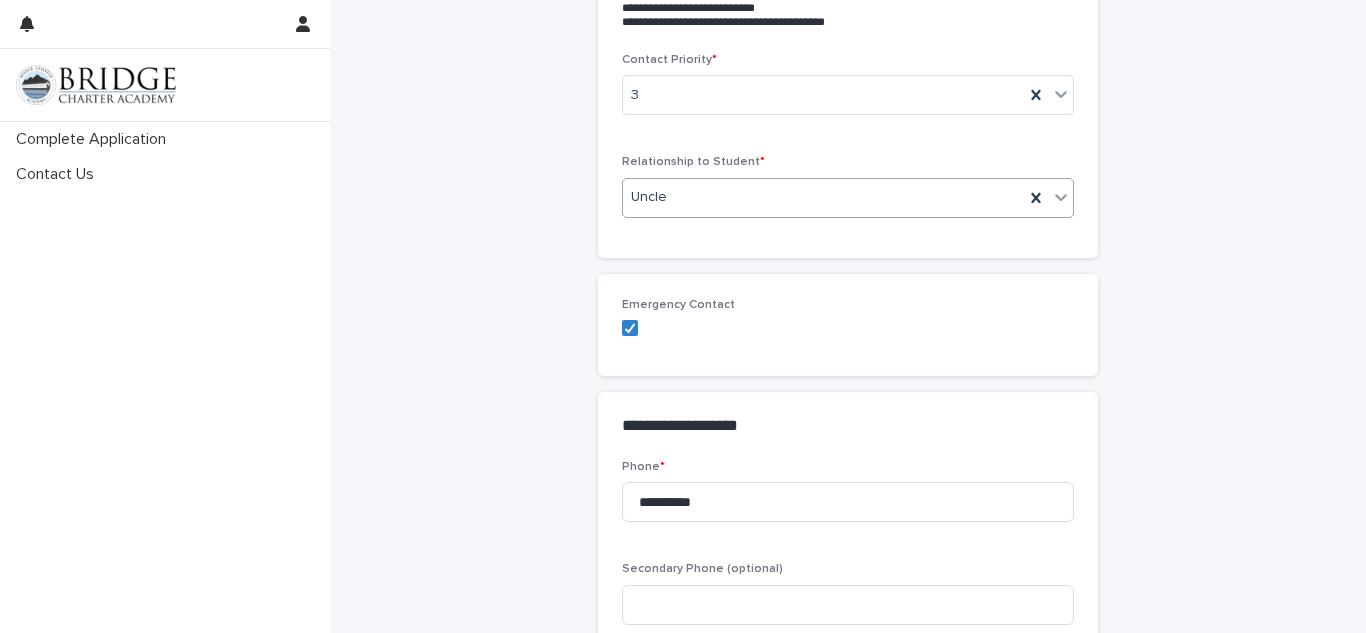 scroll, scrollTop: 433, scrollLeft: 0, axis: vertical 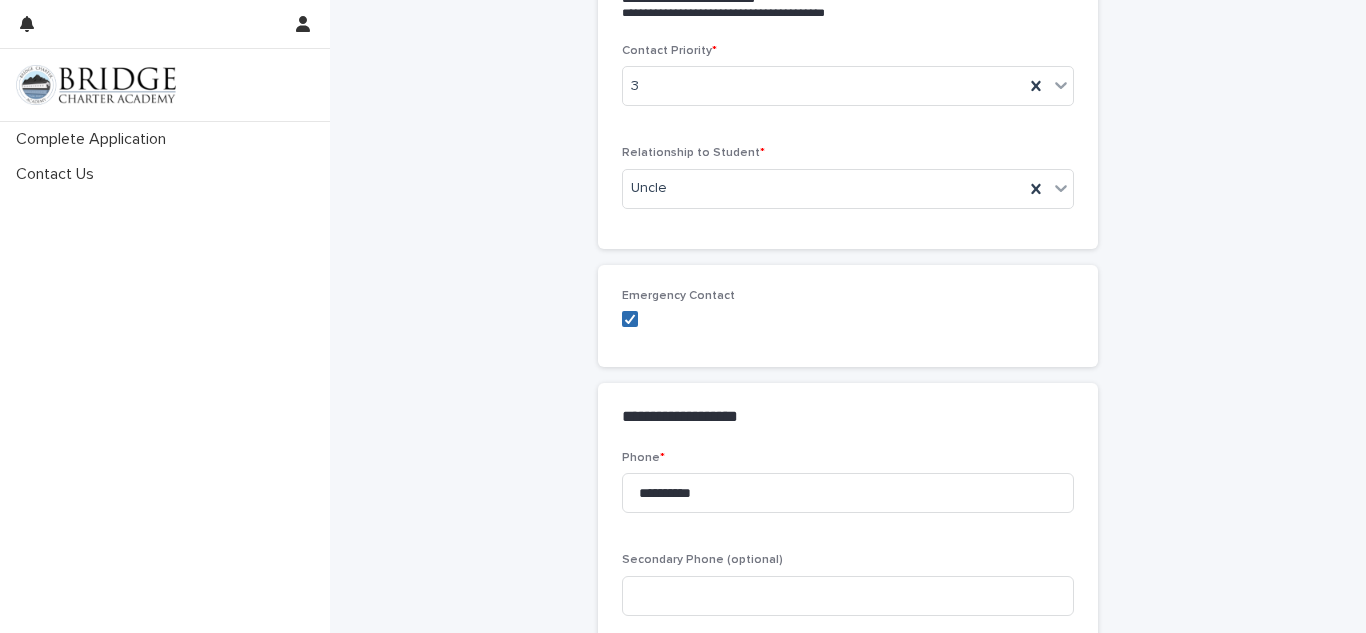 click 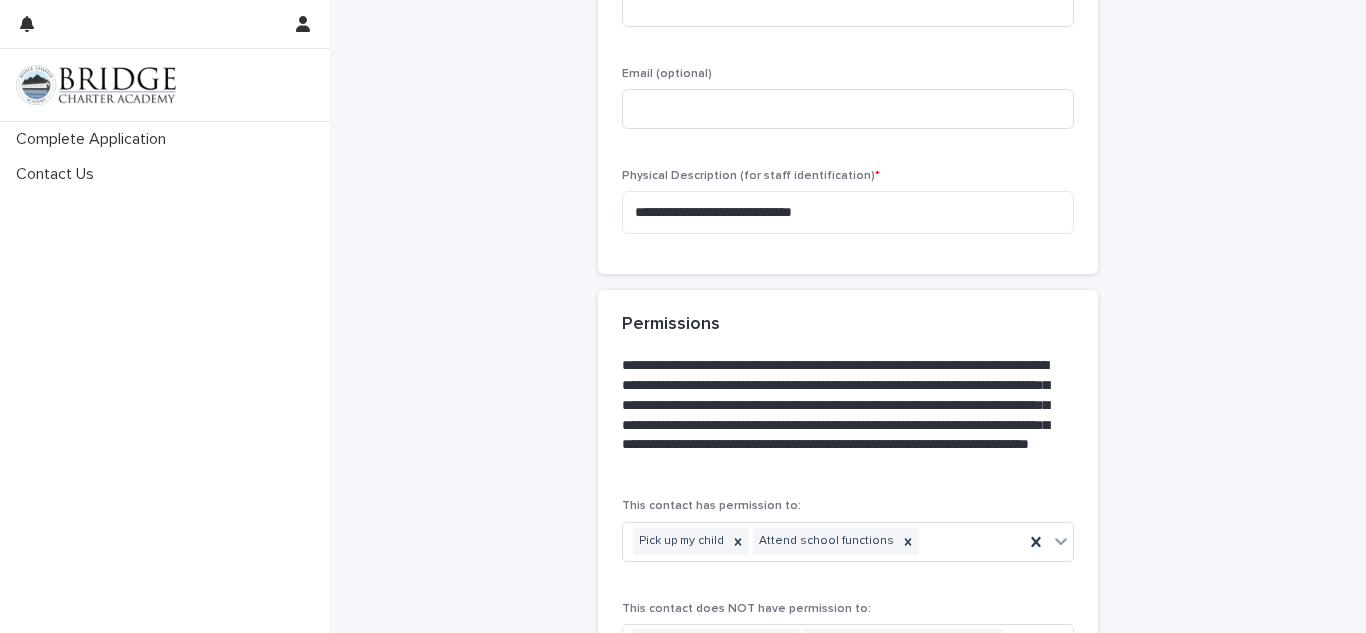 scroll, scrollTop: 1681, scrollLeft: 0, axis: vertical 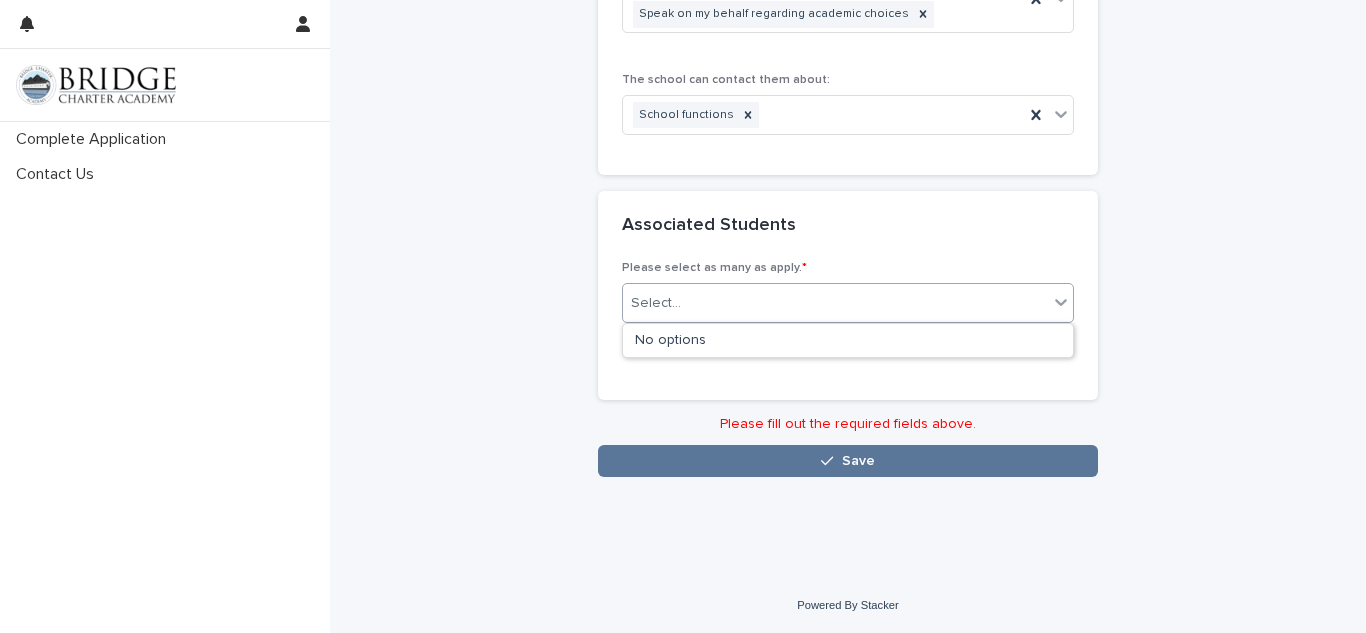 click on "Select..." at bounding box center (835, 303) 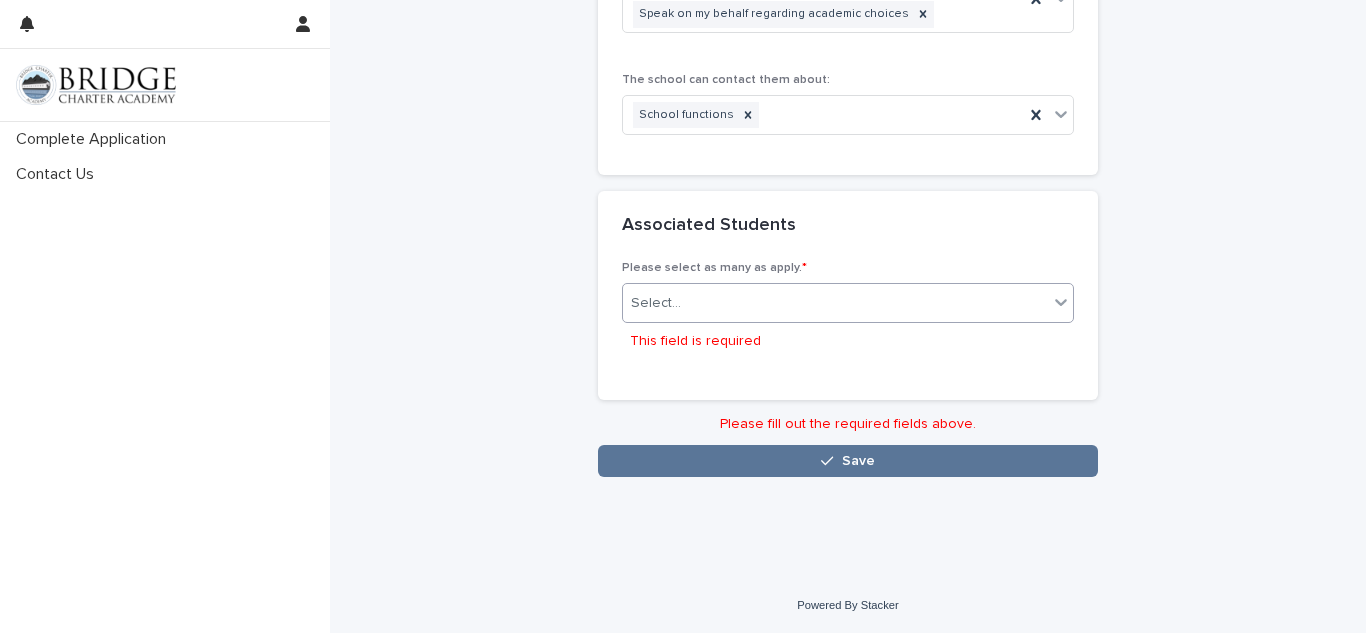 click on "Select..." at bounding box center (835, 303) 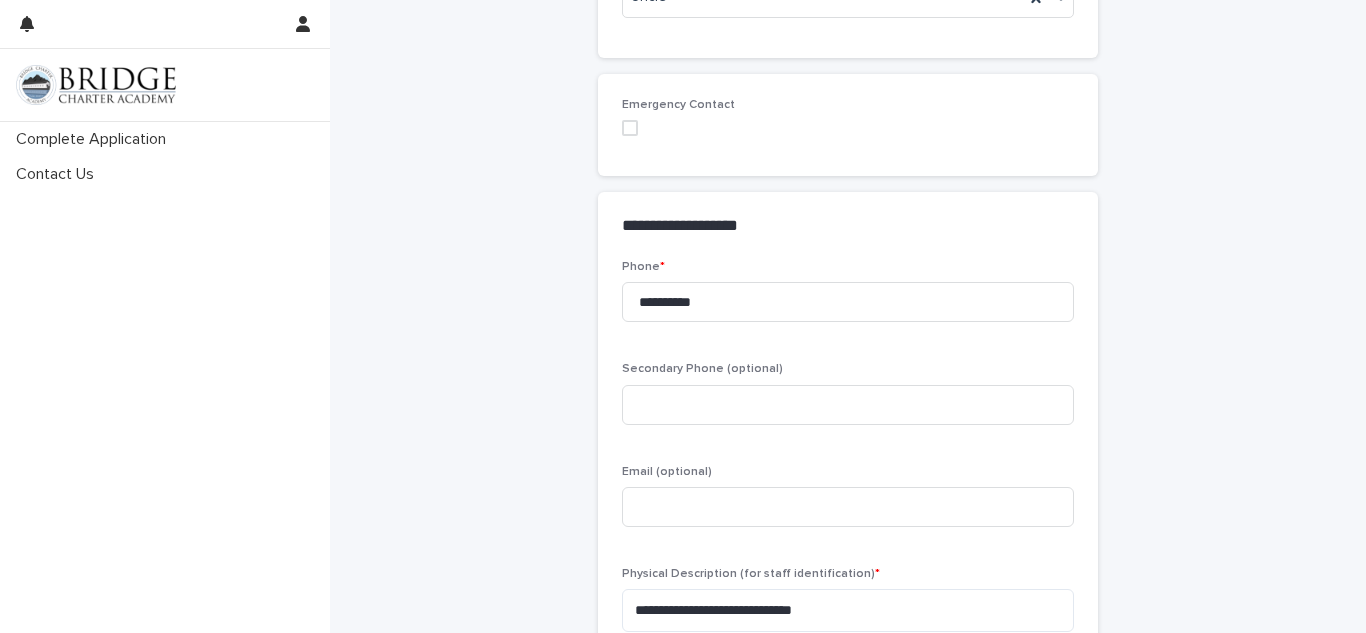 scroll, scrollTop: 625, scrollLeft: 0, axis: vertical 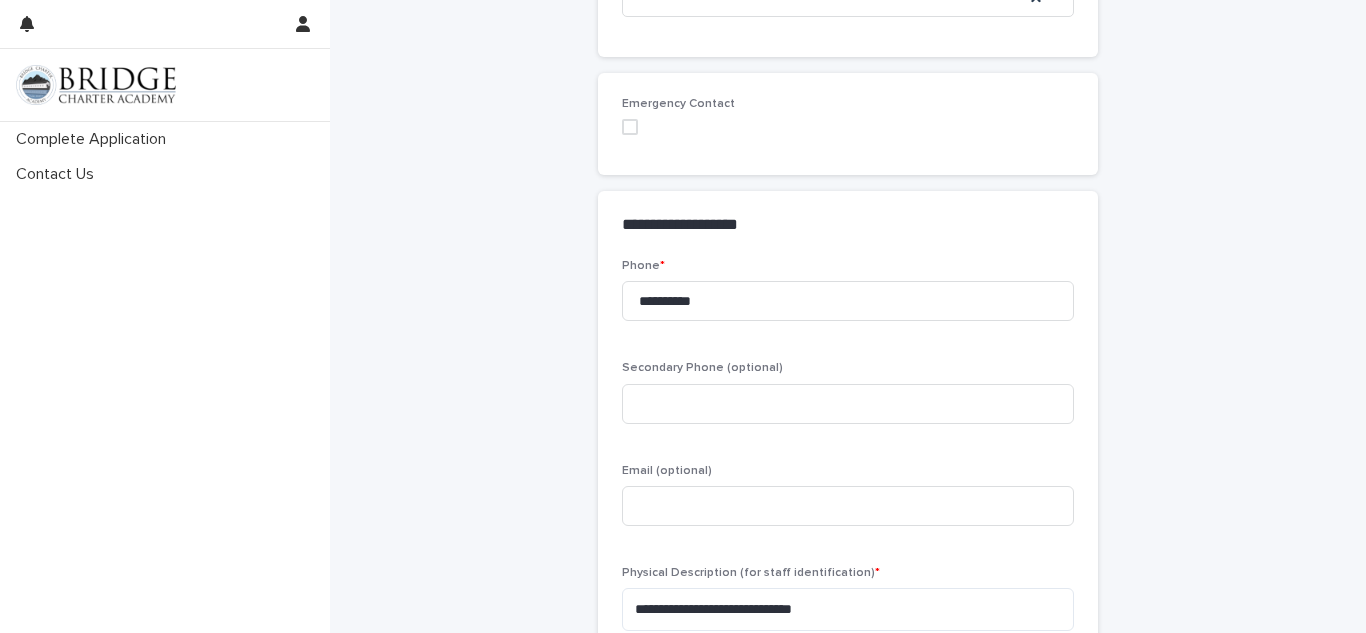 click at bounding box center [630, 127] 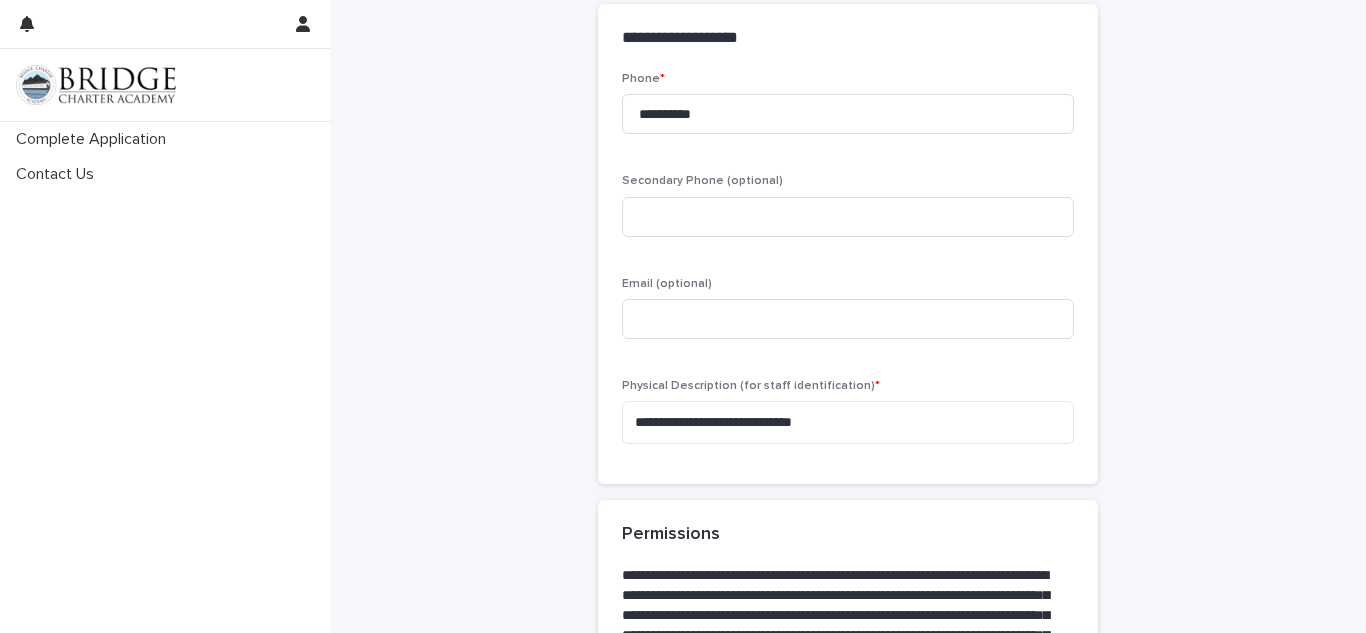 scroll, scrollTop: 1681, scrollLeft: 0, axis: vertical 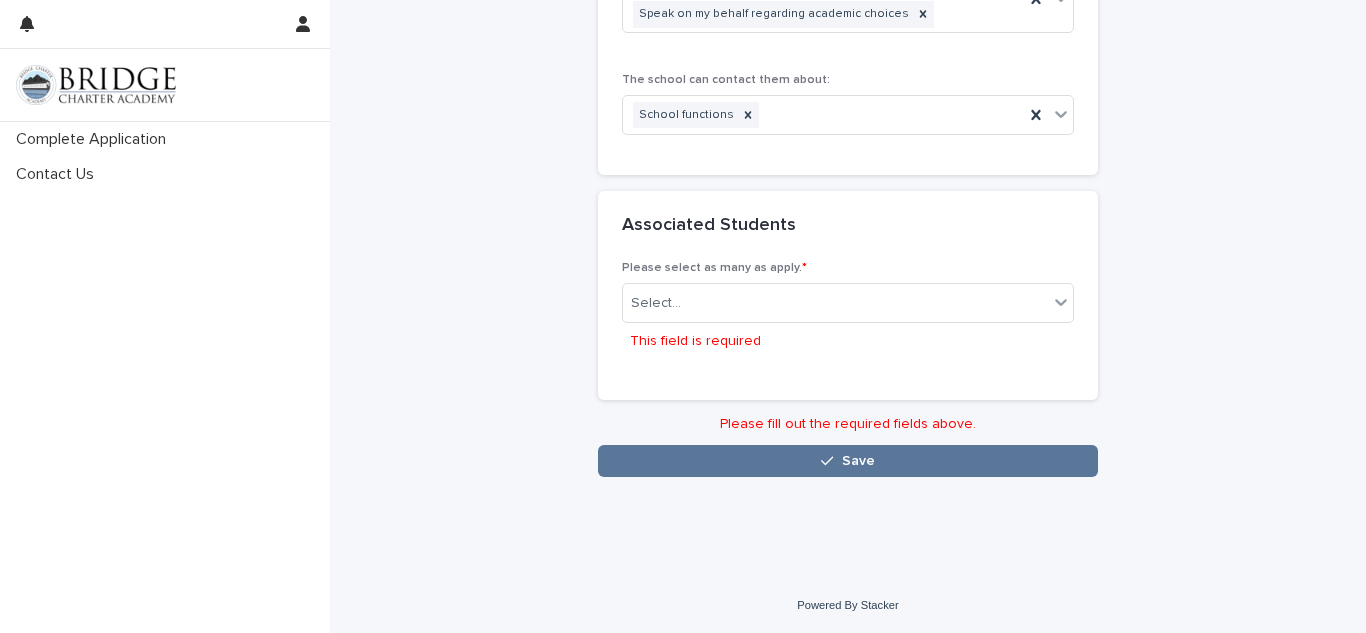 click on "School functions" at bounding box center (685, 115) 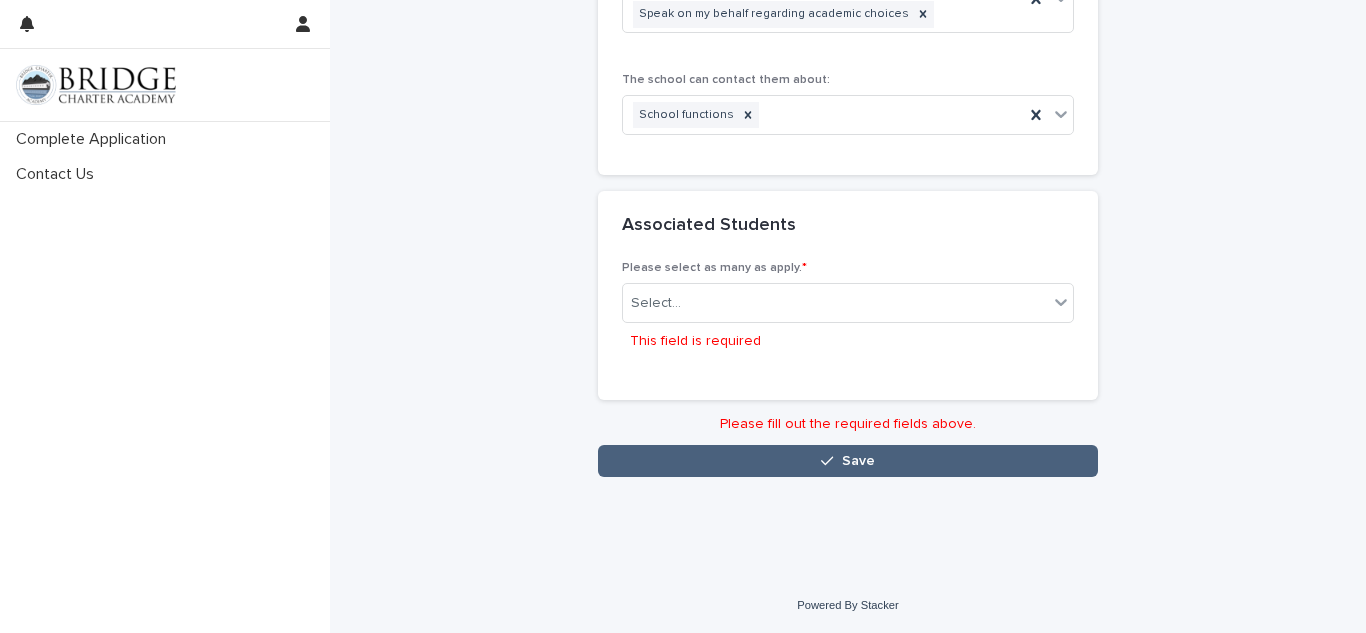 click on "Save" at bounding box center [848, 461] 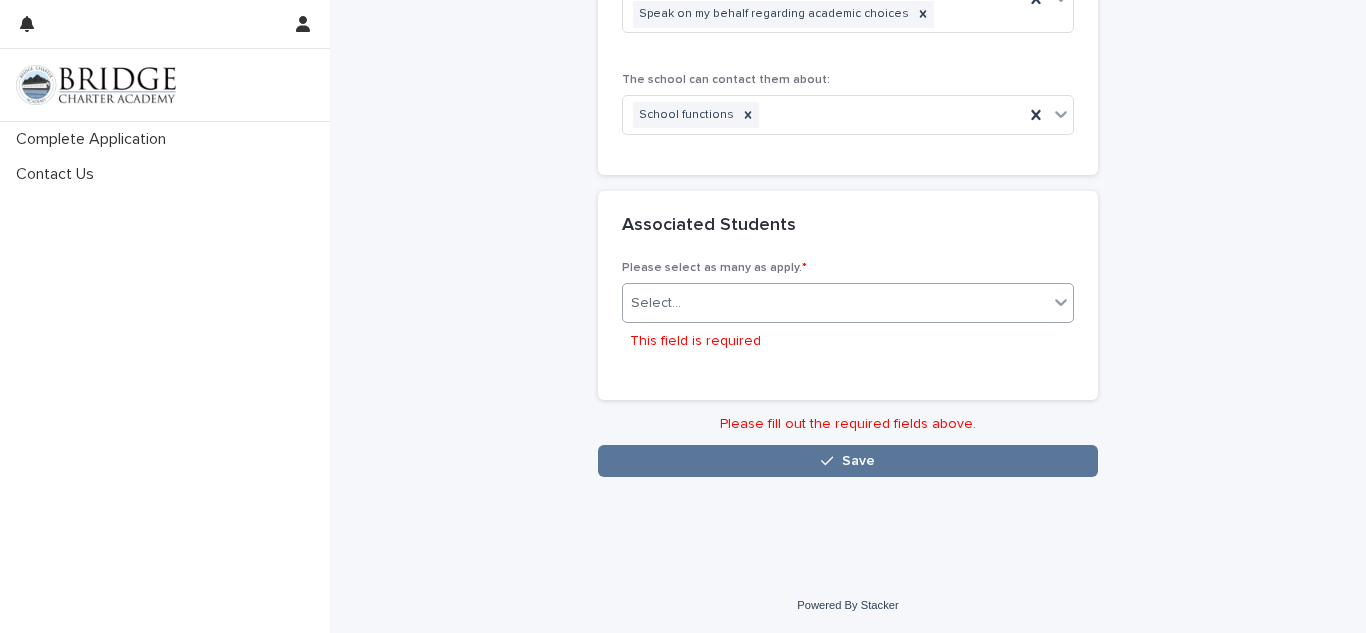 click on "Select..." at bounding box center [835, 303] 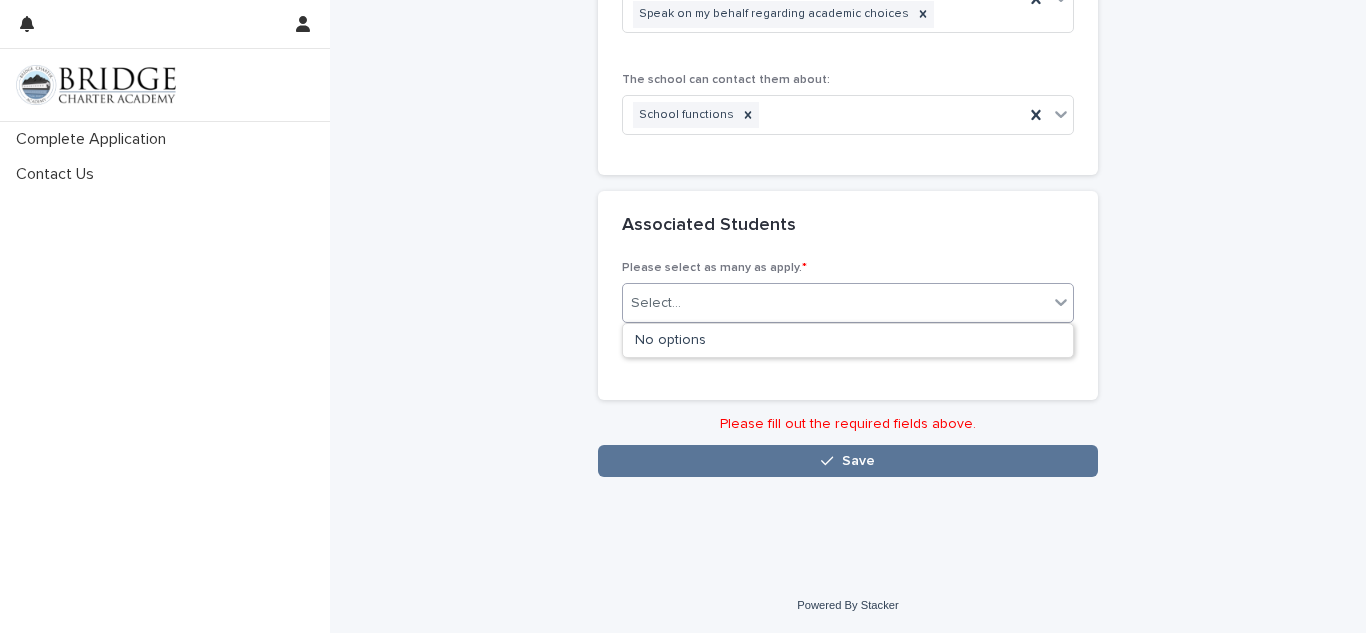 click on "No options" at bounding box center [848, 340] 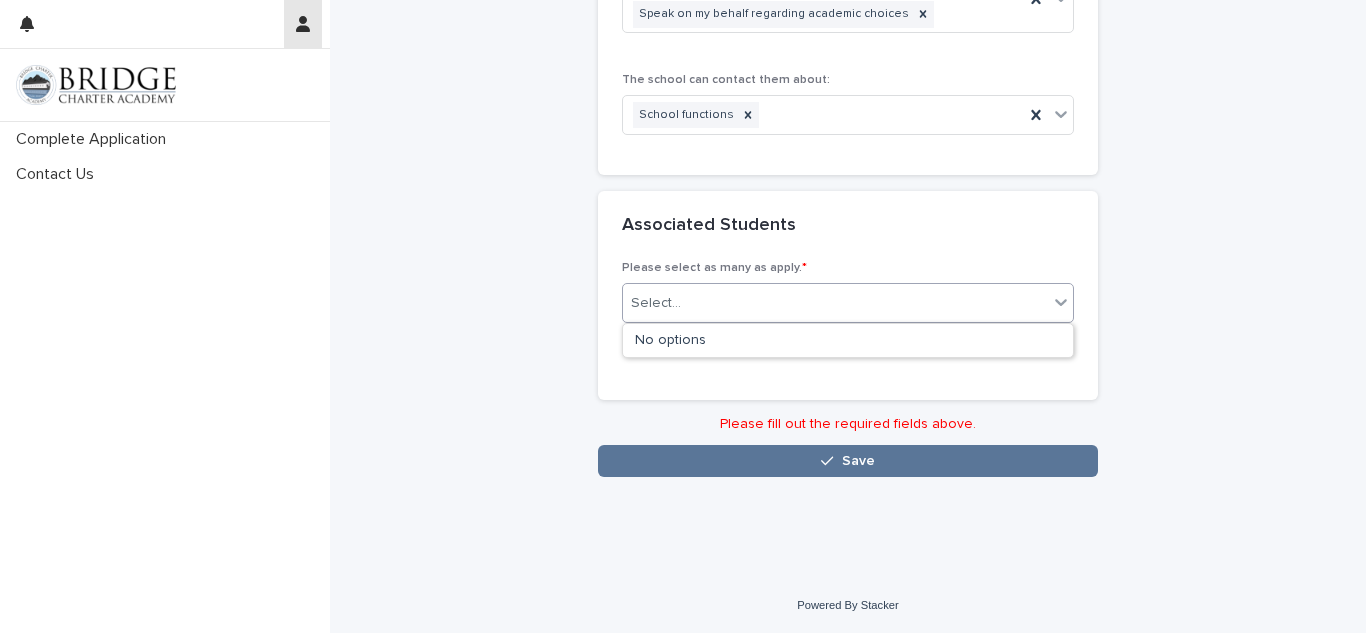 click 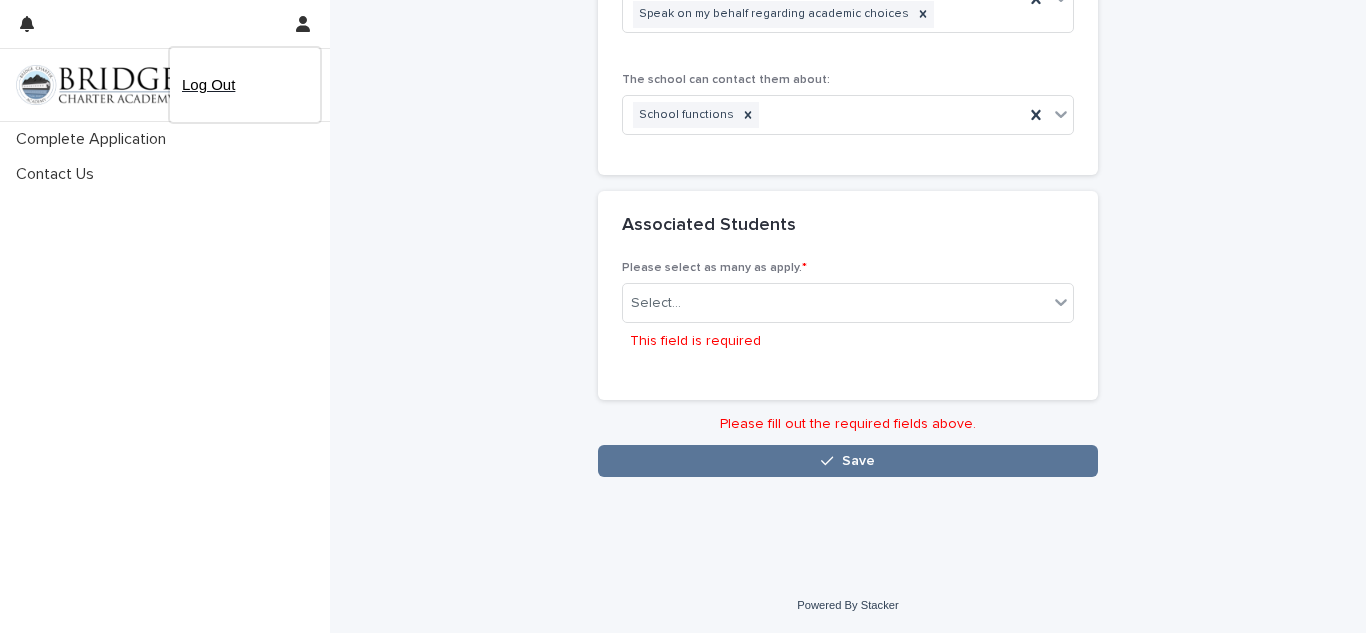 click on "Log Out" at bounding box center [245, 85] 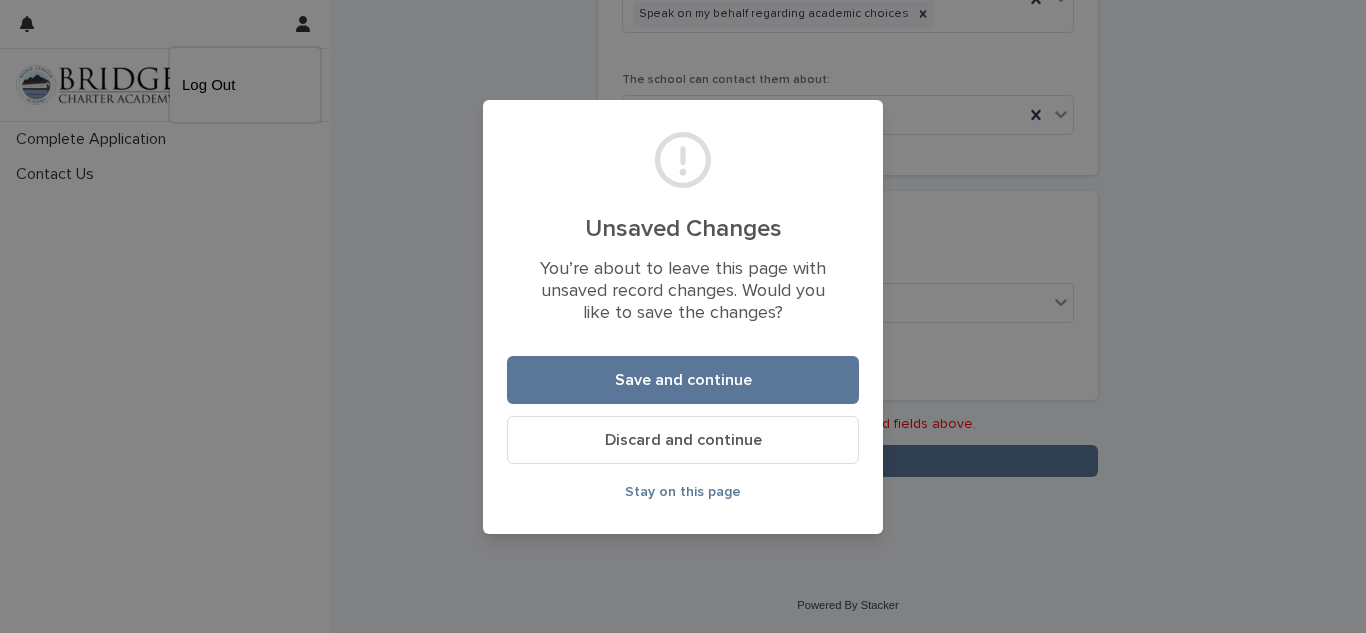 click on "Discard and continue" at bounding box center [683, 440] 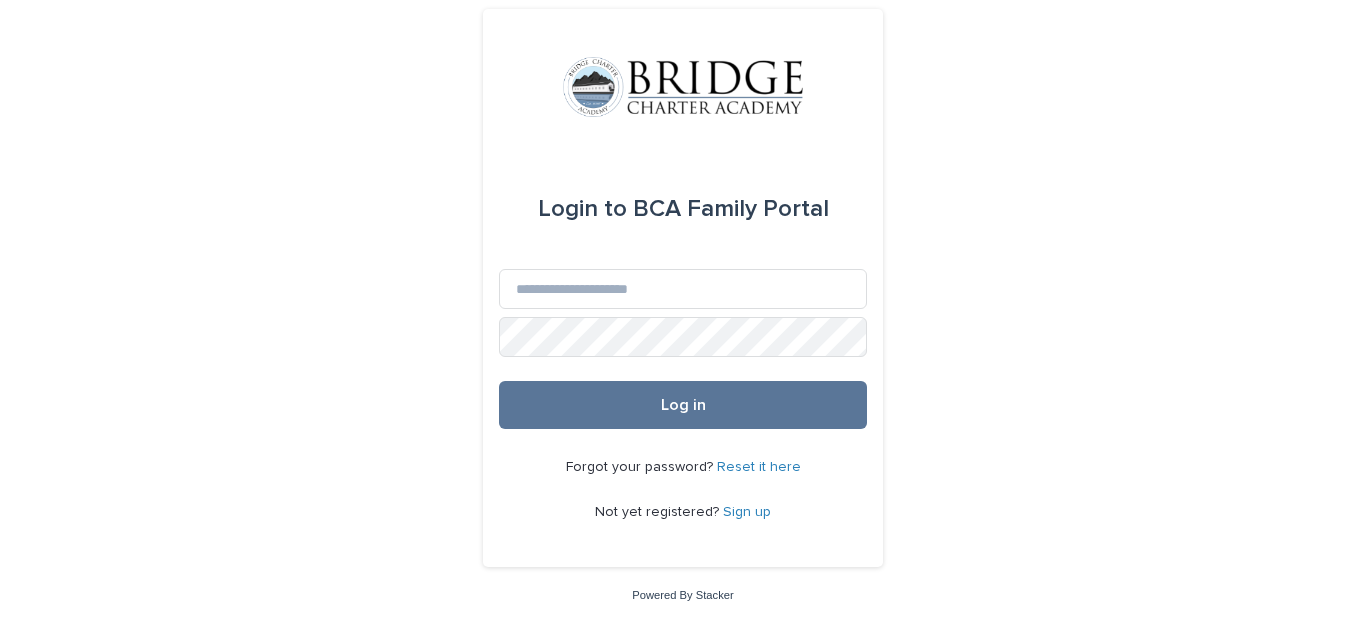 scroll, scrollTop: 0, scrollLeft: 0, axis: both 